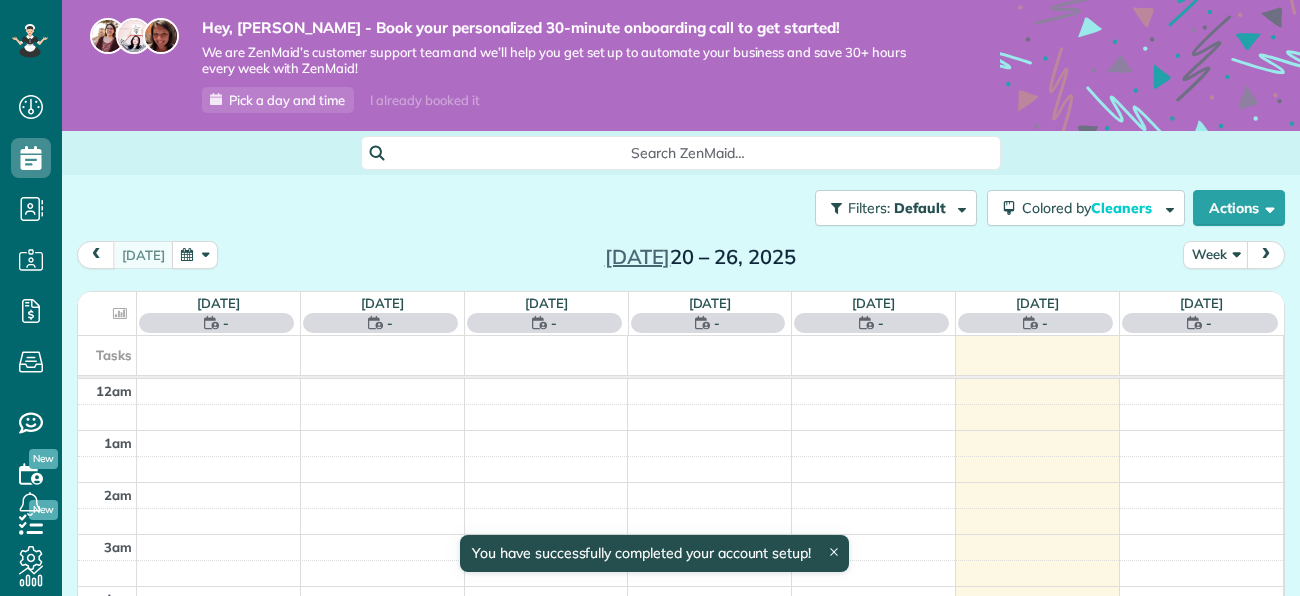 scroll, scrollTop: 0, scrollLeft: 0, axis: both 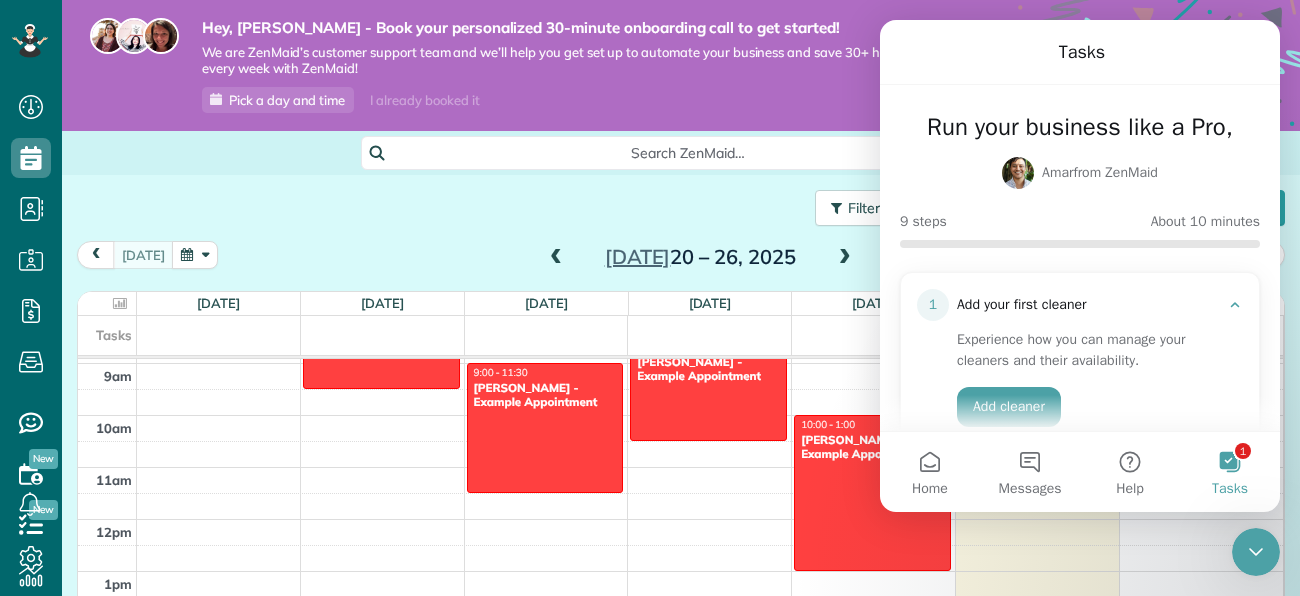 click on "Amar  from ZenMaid" at bounding box center [1080, 173] 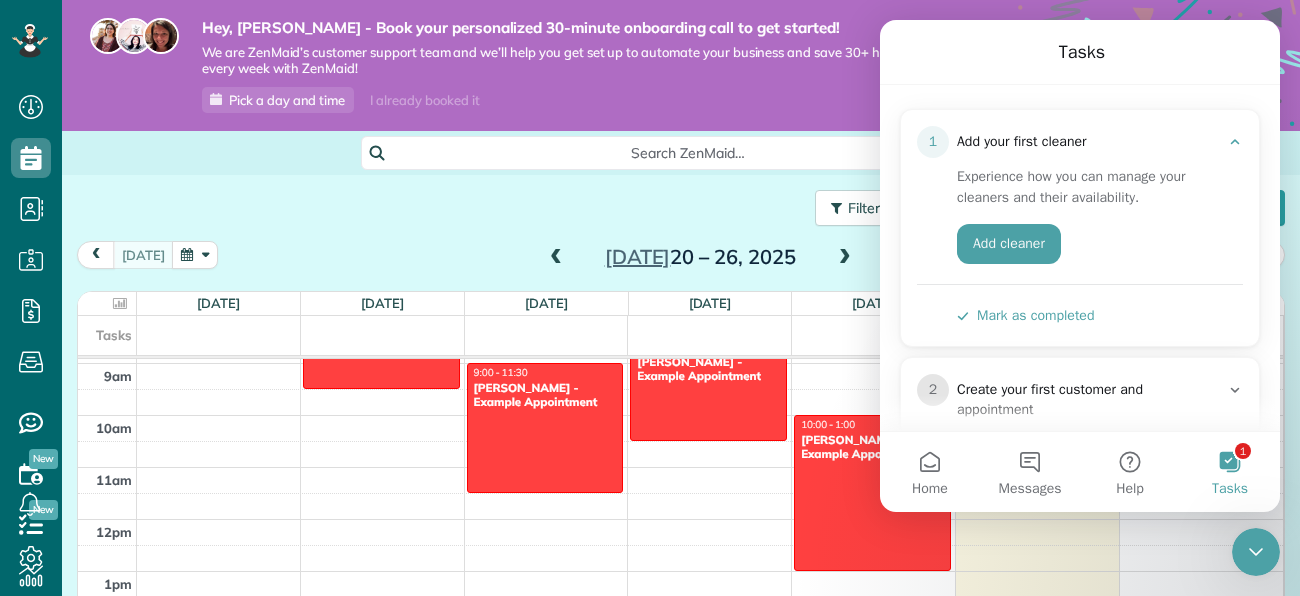 scroll, scrollTop: 159, scrollLeft: 0, axis: vertical 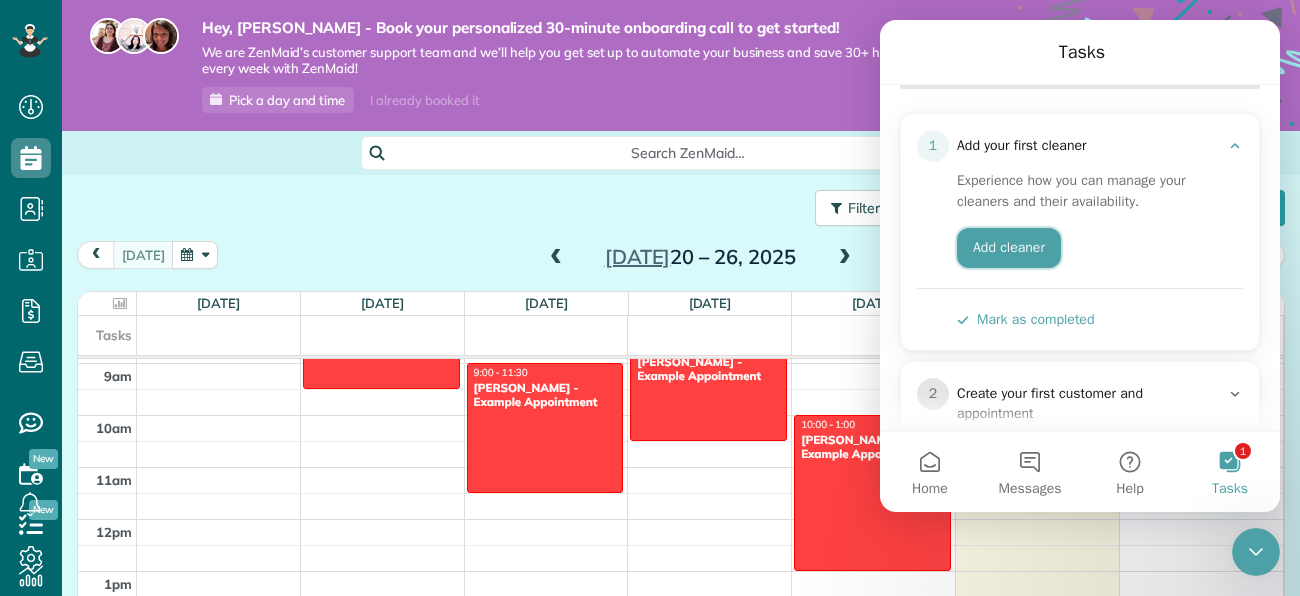 click on "Add cleaner" at bounding box center [1009, 248] 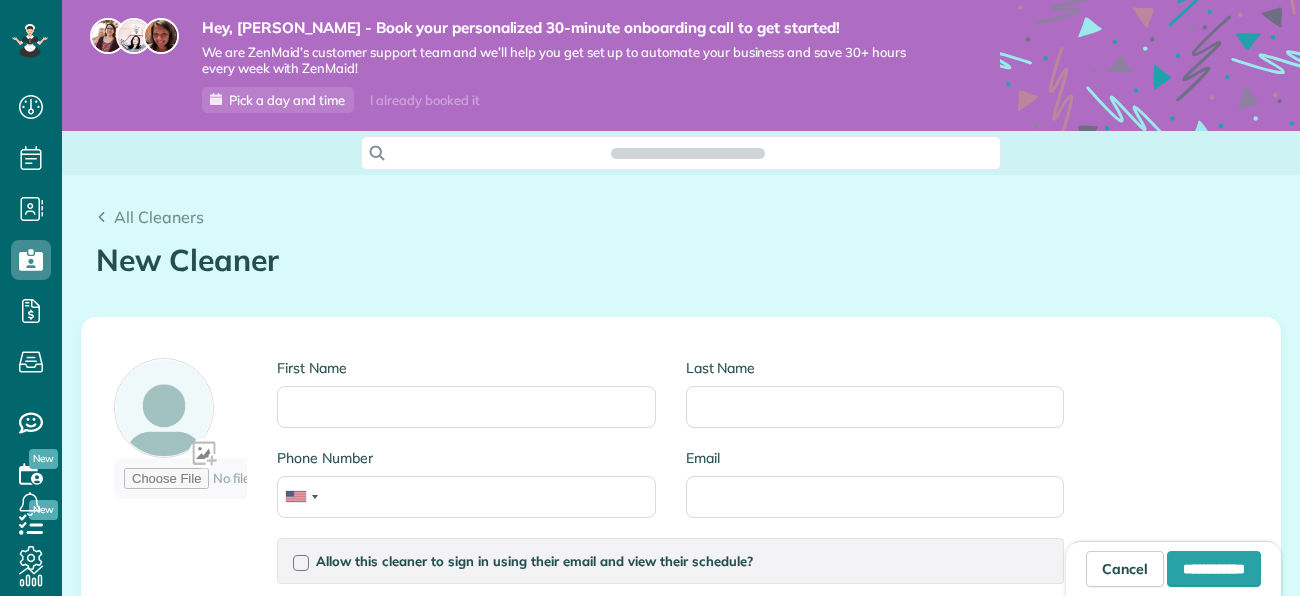 scroll, scrollTop: 0, scrollLeft: 0, axis: both 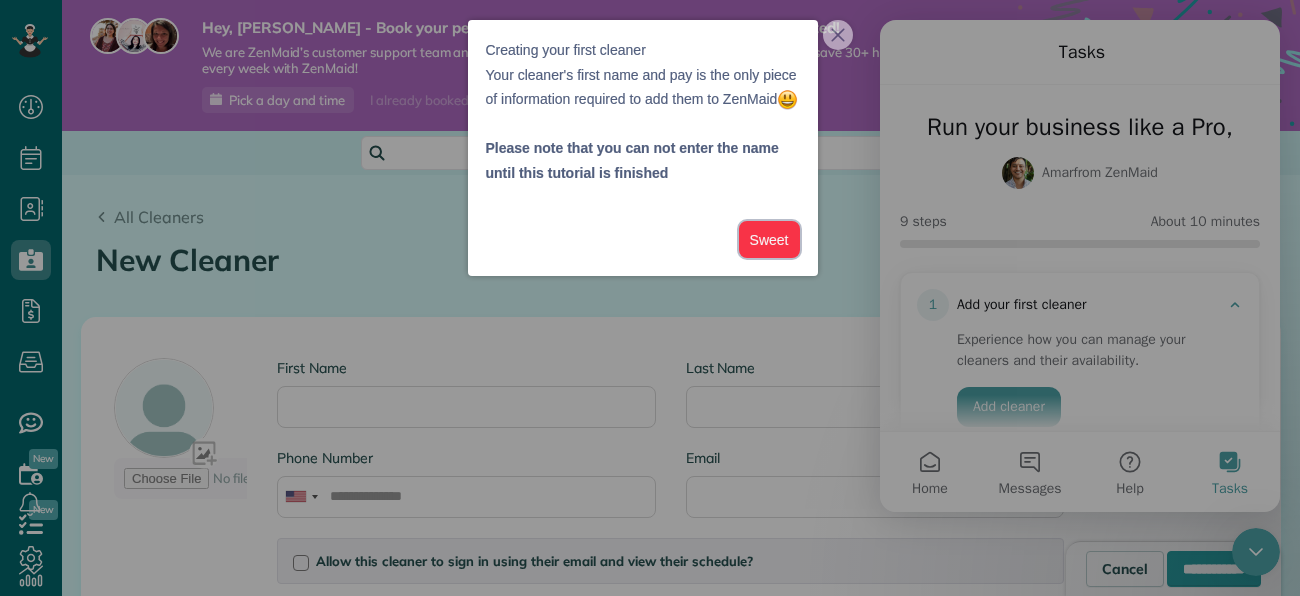 click on "Sweet" at bounding box center [769, 239] 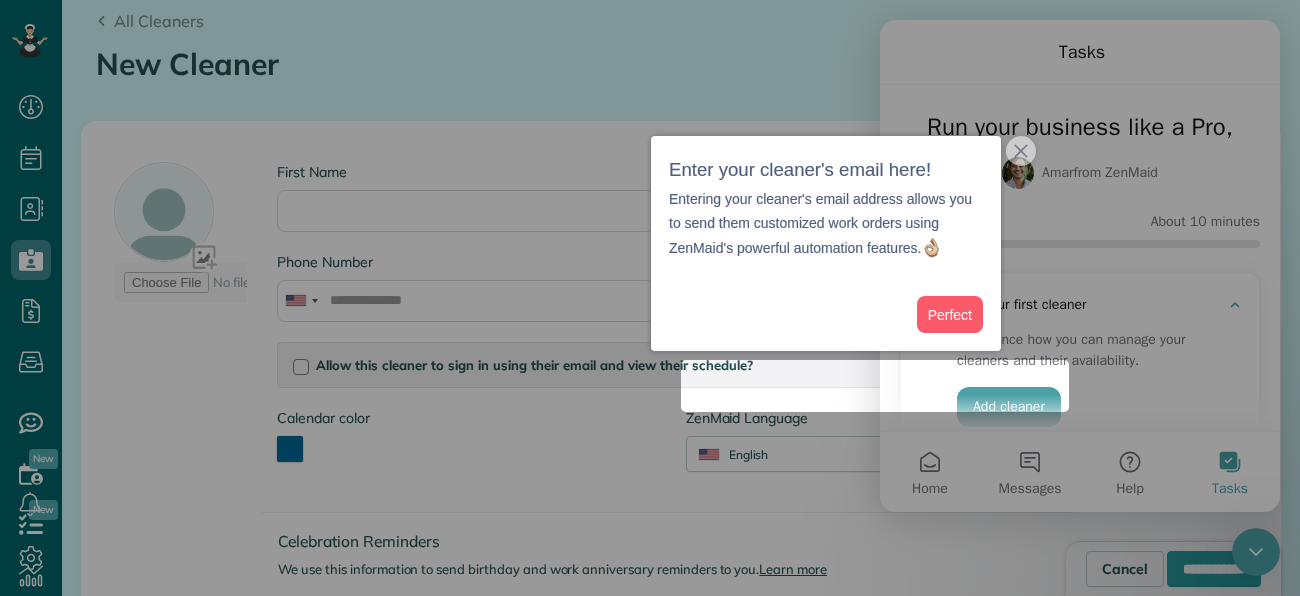 scroll, scrollTop: 199, scrollLeft: 0, axis: vertical 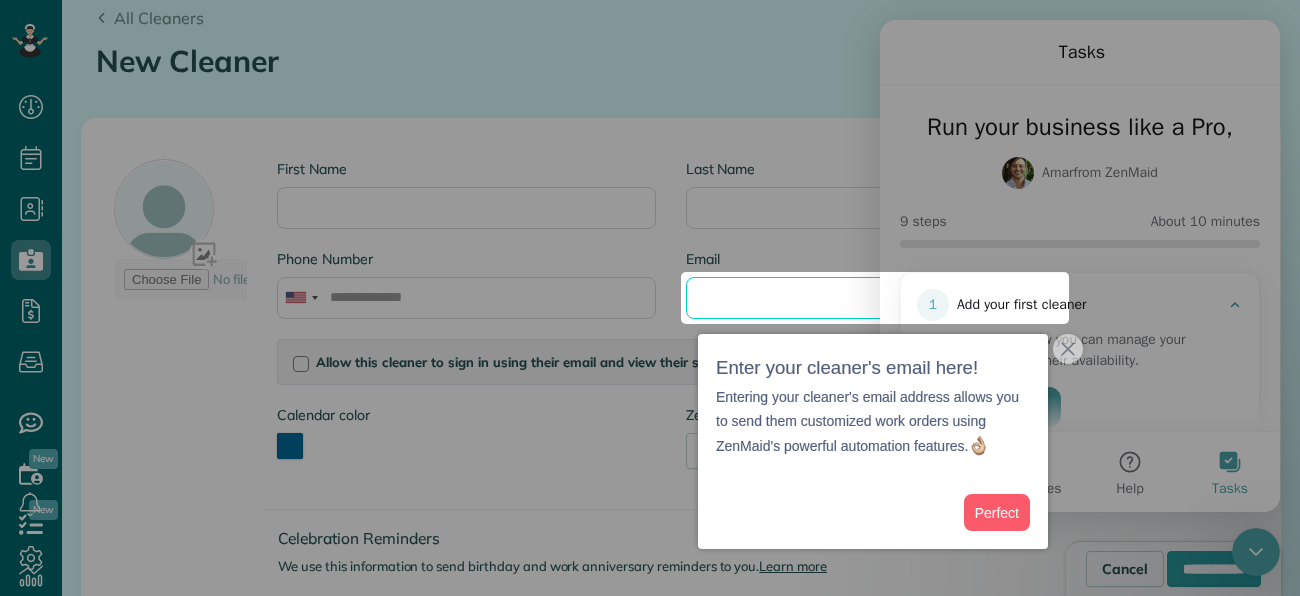 click on "Email" at bounding box center (875, 298) 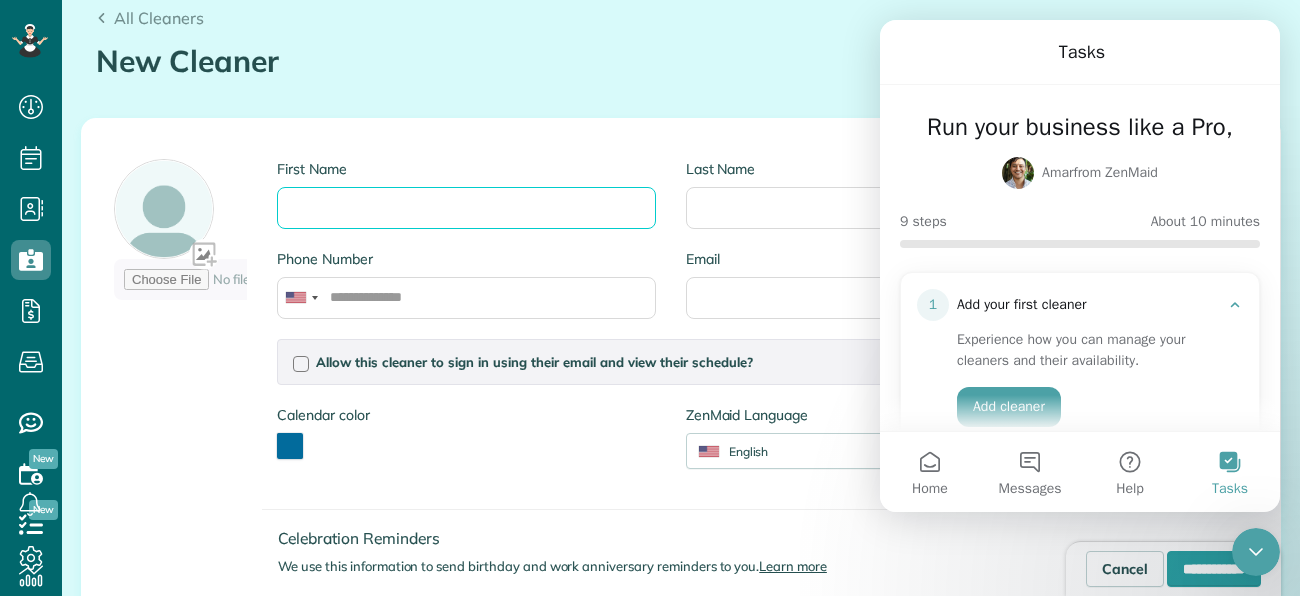 click on "First Name" at bounding box center [466, 208] 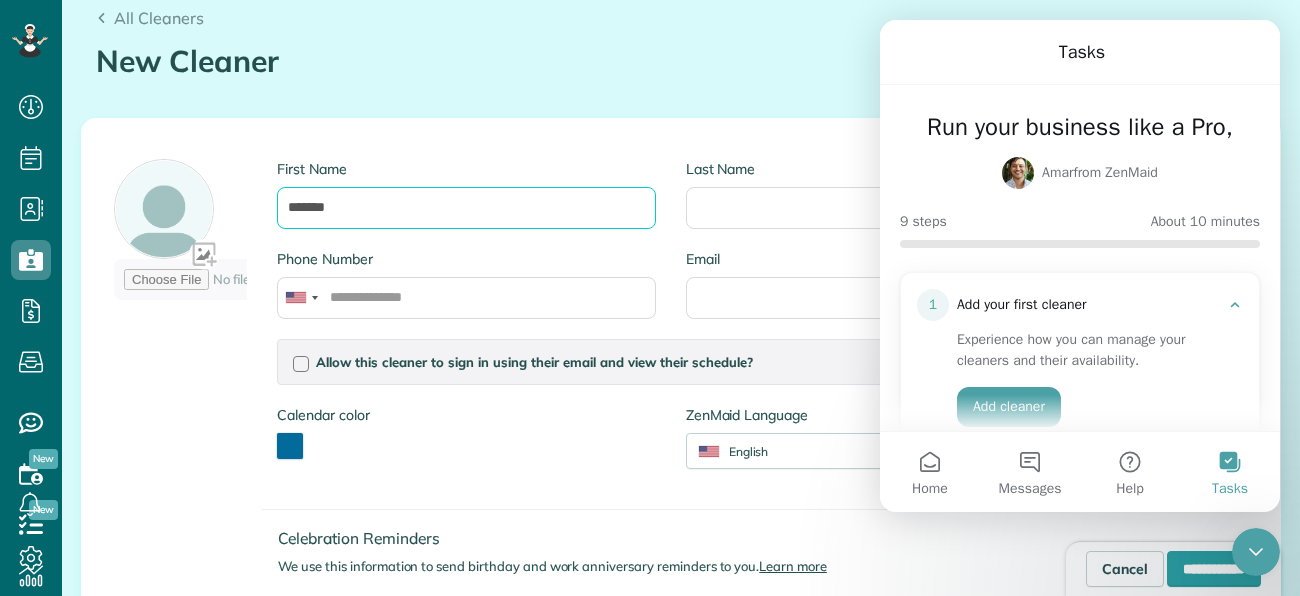 type on "*******" 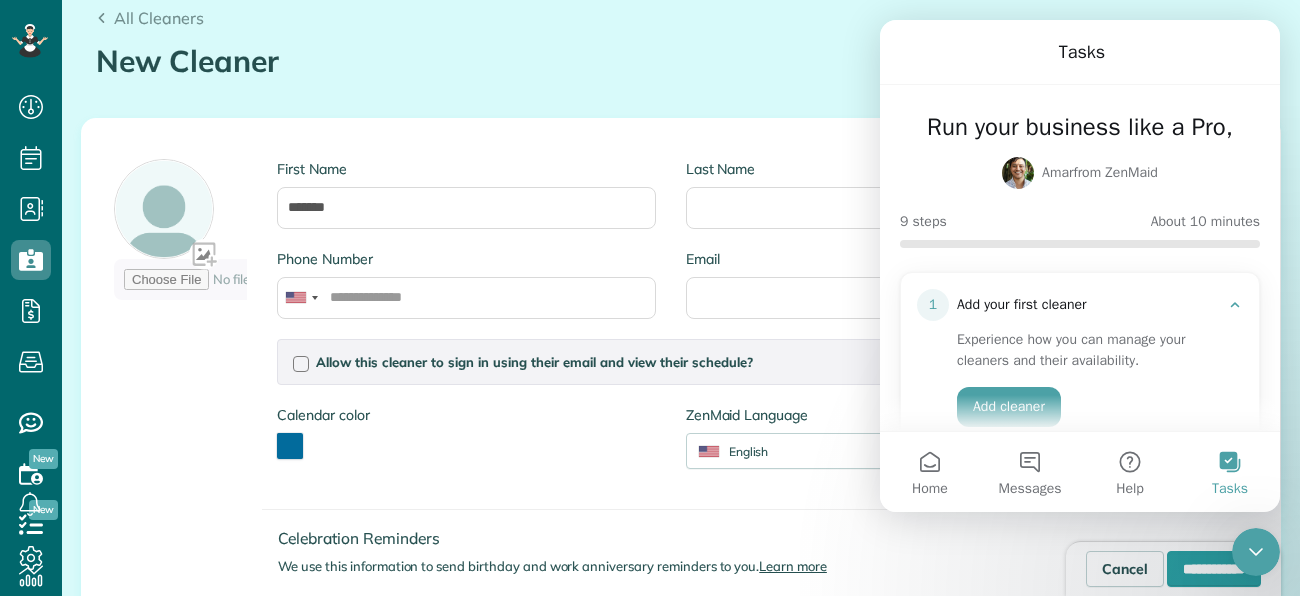 click on "First Name *******
Last Name
Phone Number
Email
Allow this cleaner to sign in using their email and view their schedule?
Password
Password Confirmation
Password Password should contain letters and numbers only and be at least 8 characters long
Password Confirmation
Is this cleaner an office manager? Office managers can create, view, and edit customers, appointments, and cleaners
Is this cleaner a contractor?
Allow this cleaner to log their time in the system?
Calendar color" at bounding box center [589, 412] 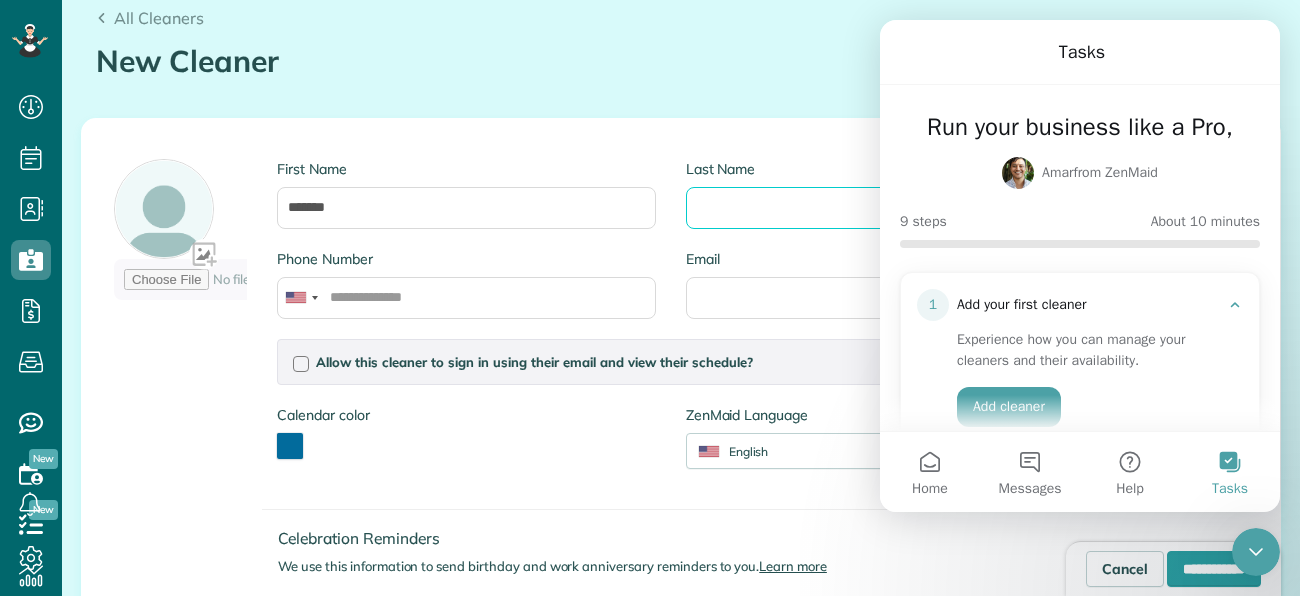 click on "Last Name" at bounding box center [875, 208] 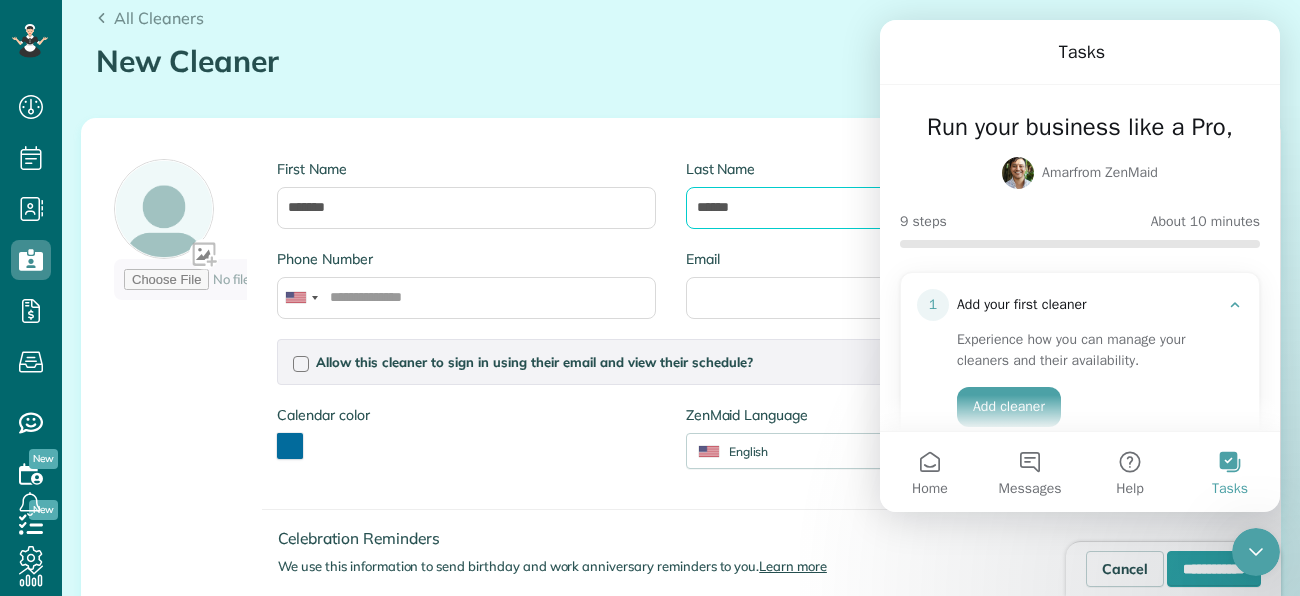 type on "******" 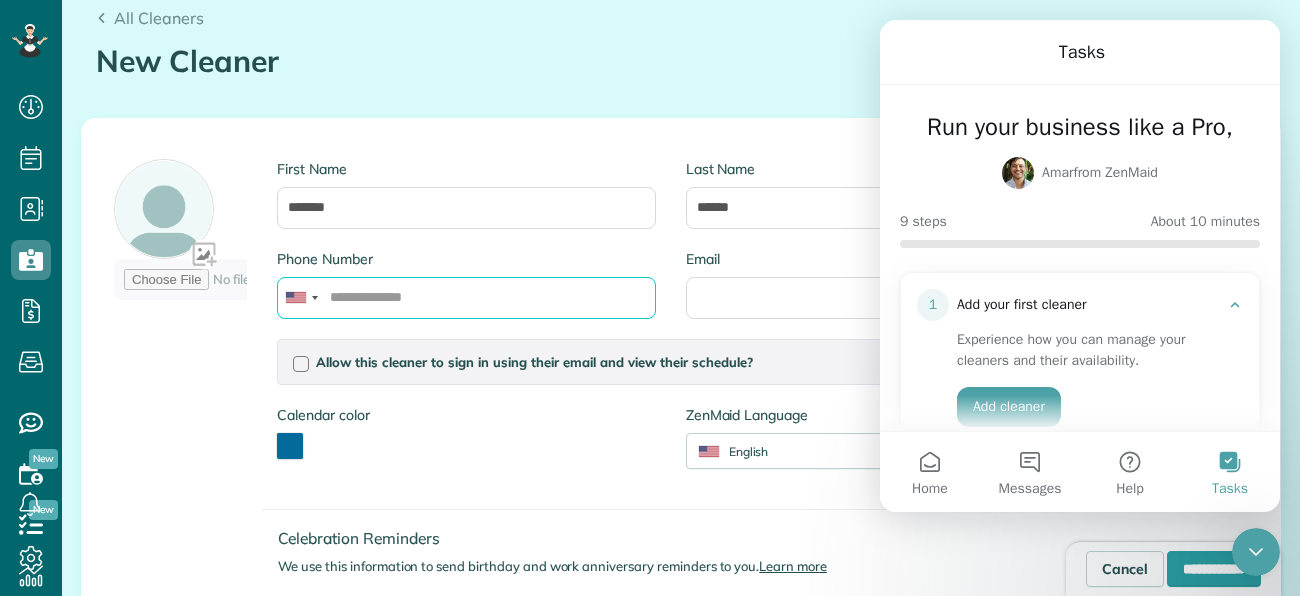 click on "Phone Number" at bounding box center (466, 298) 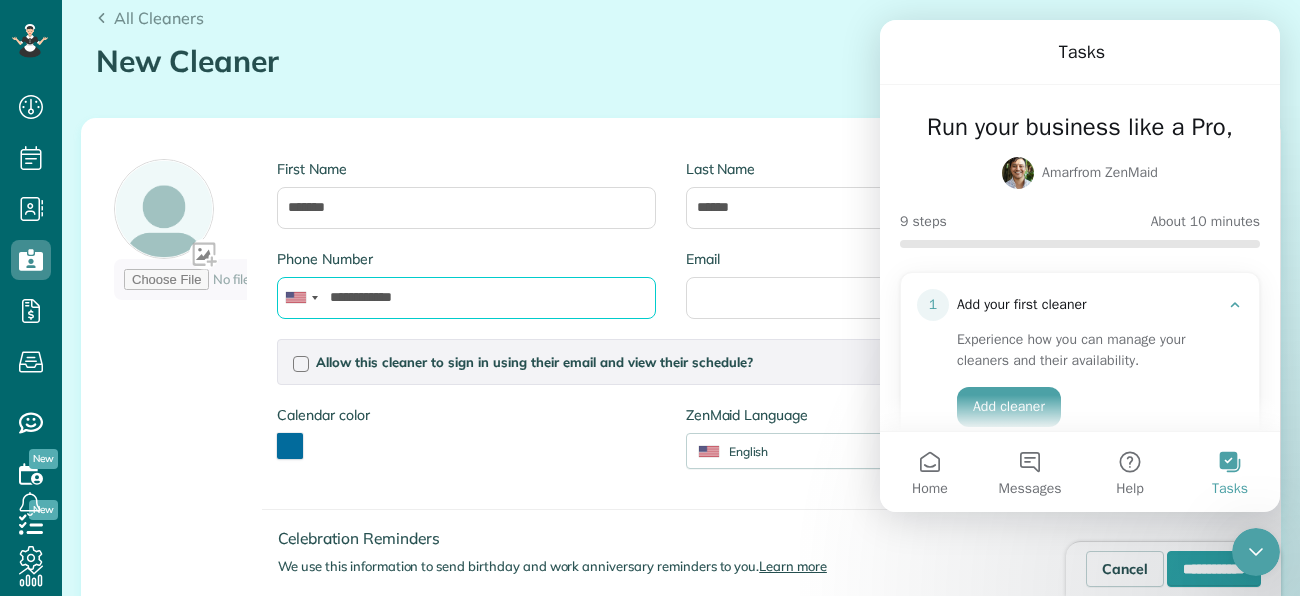 type on "**********" 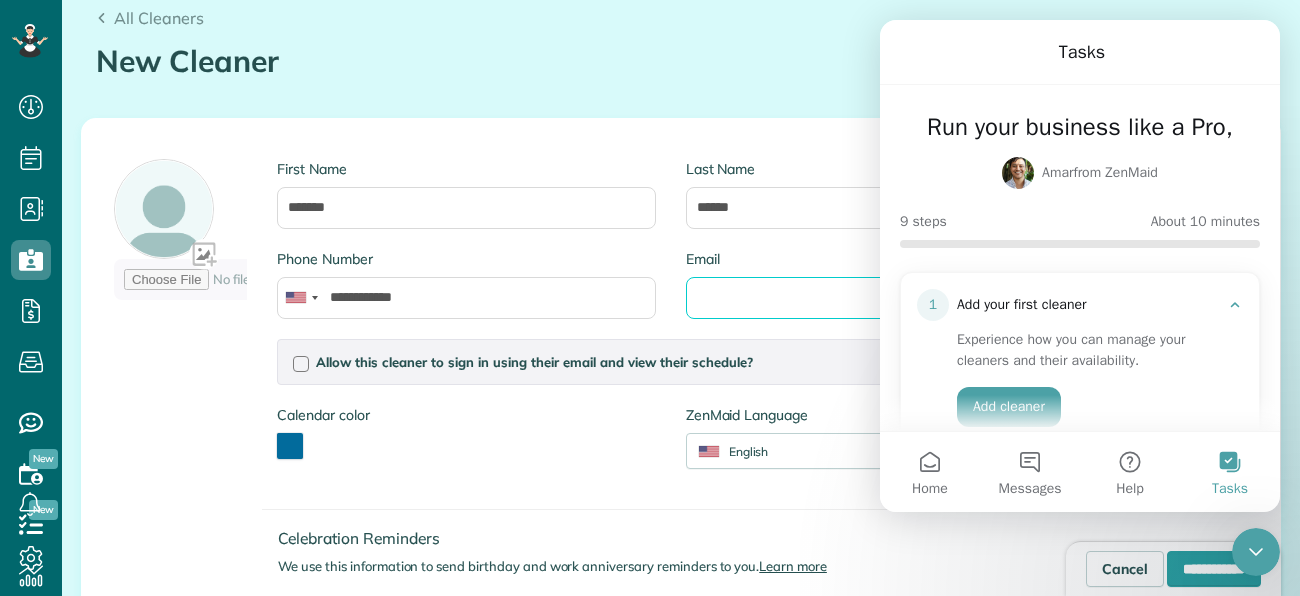 click on "Email" at bounding box center (875, 298) 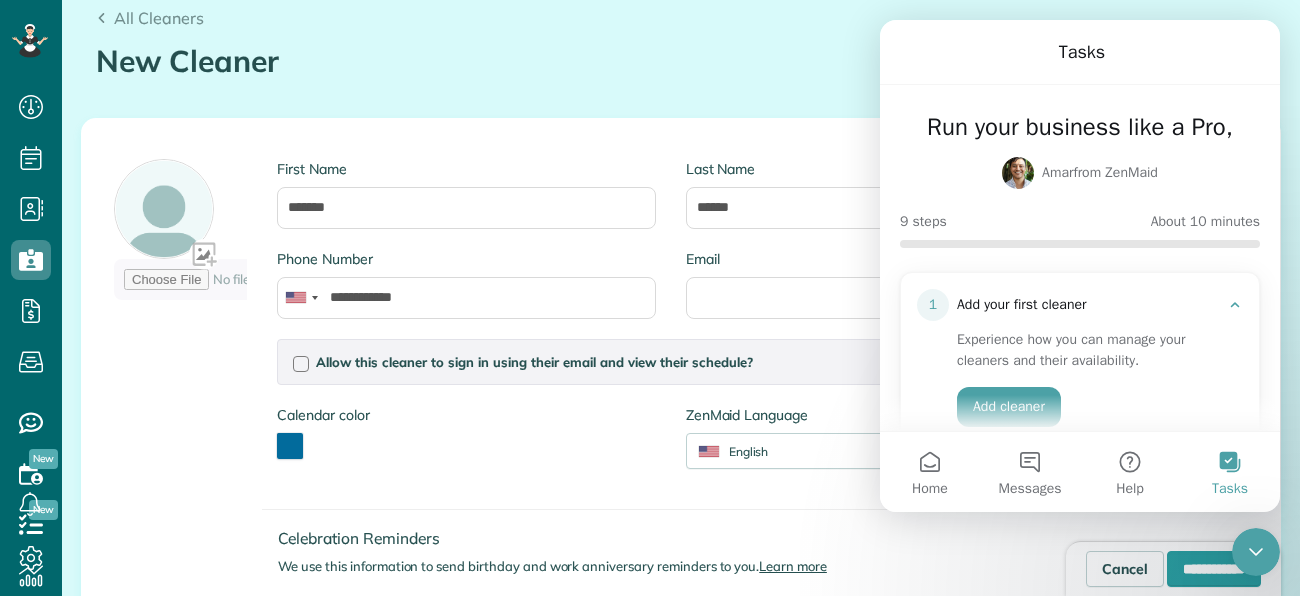 click on "Amar  from ZenMaid" at bounding box center (1080, 173) 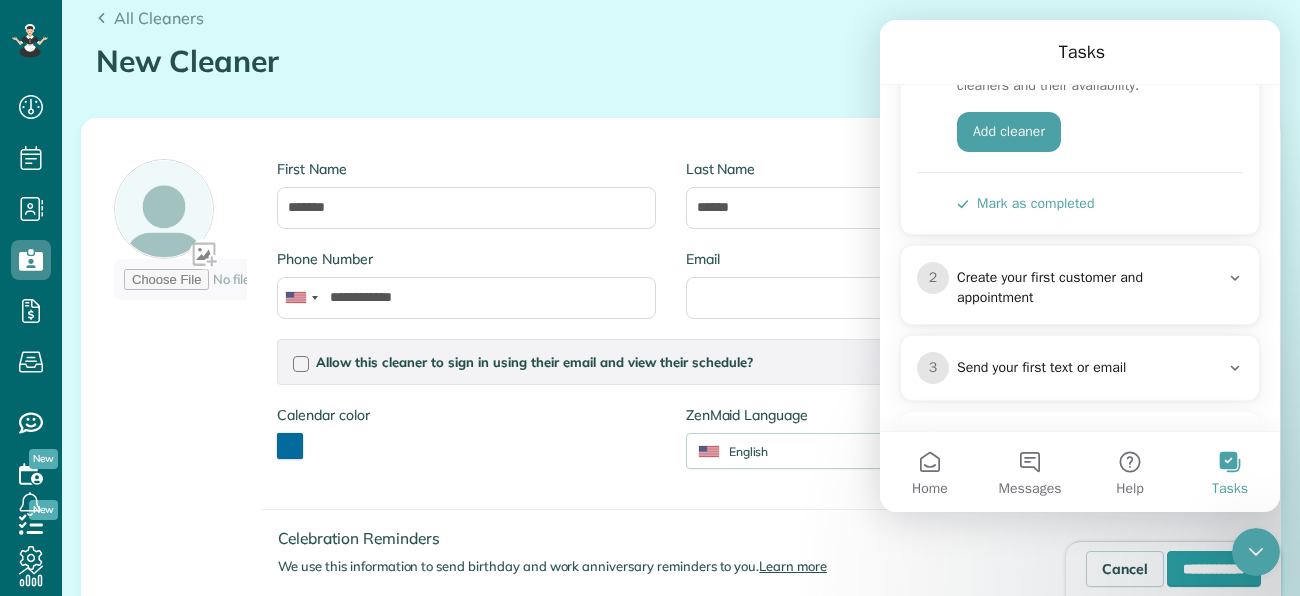 scroll, scrollTop: 279, scrollLeft: 0, axis: vertical 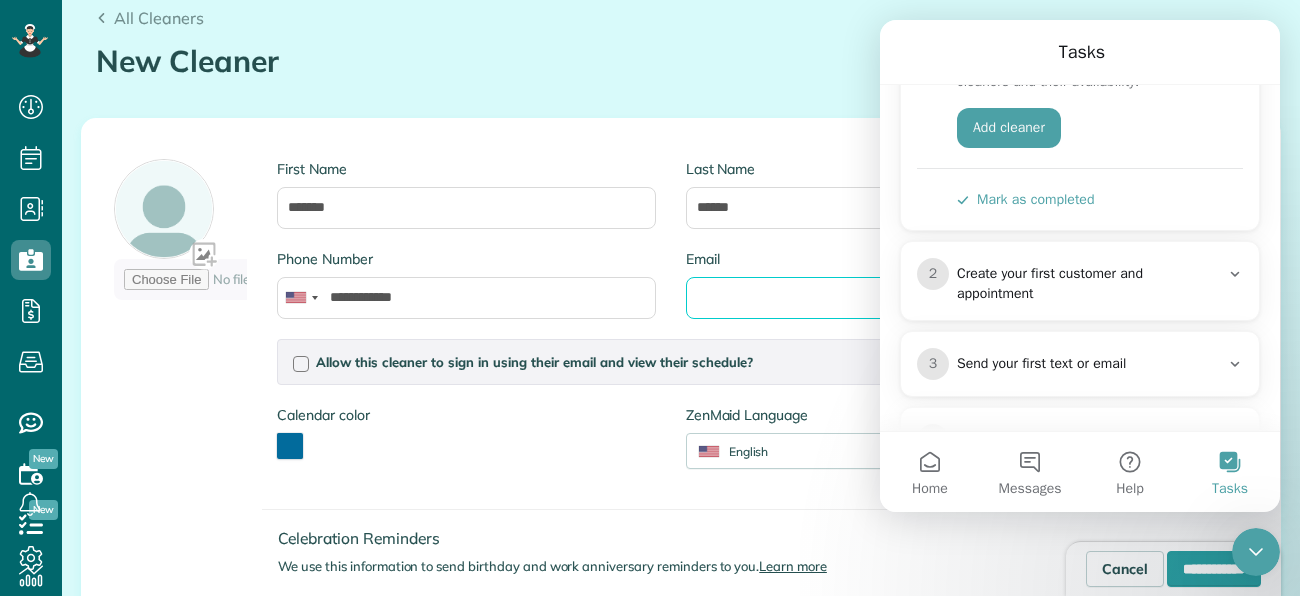click on "Email" at bounding box center (875, 298) 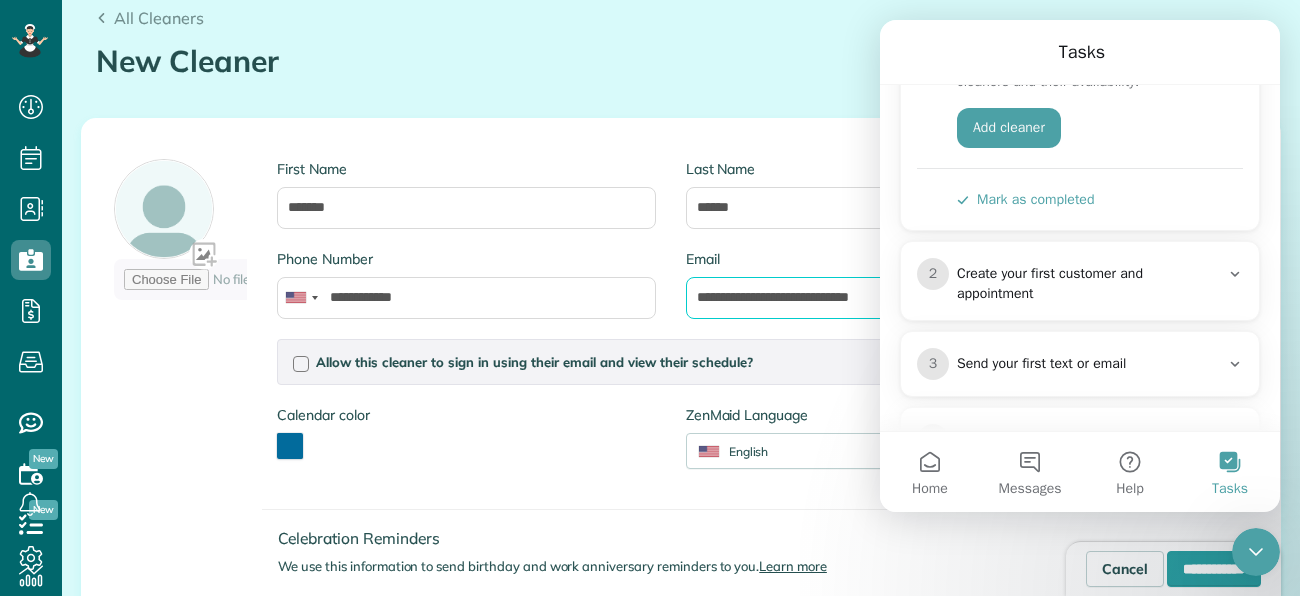 type on "**********" 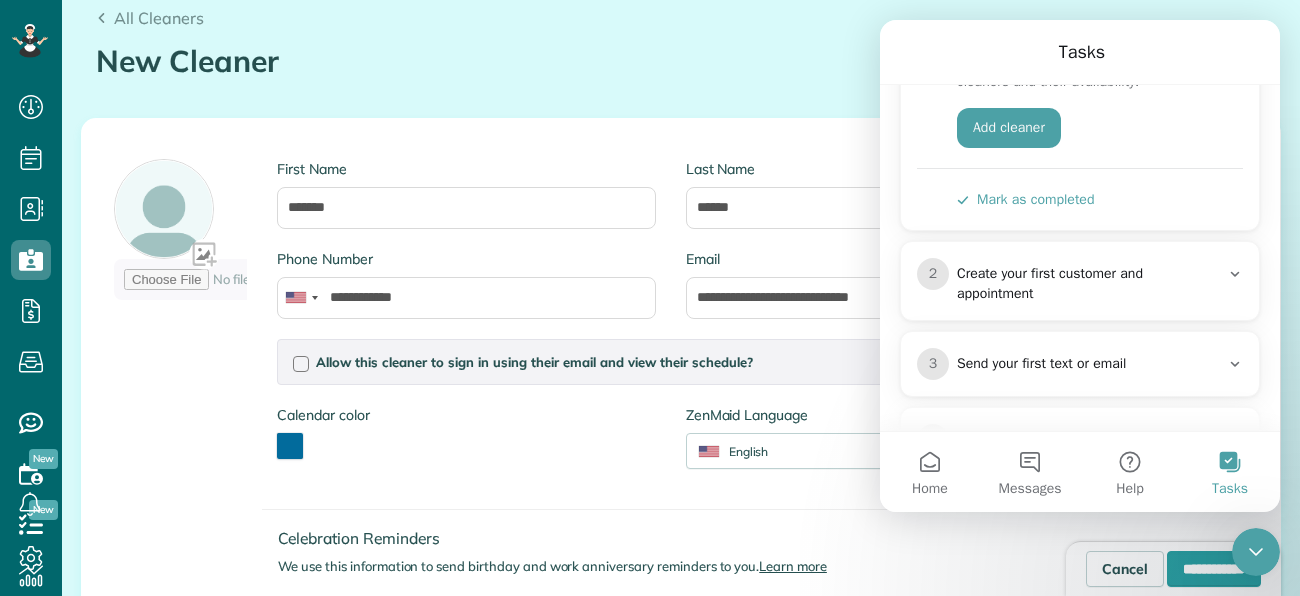 click on "New Cleaner" at bounding box center [681, 61] 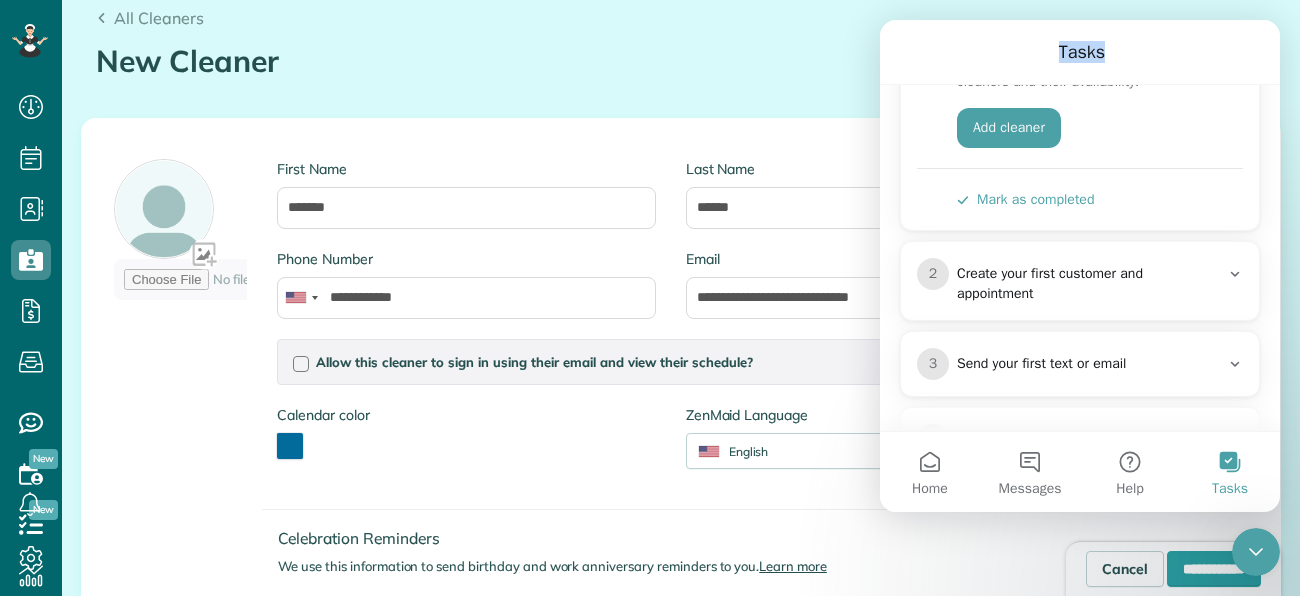 drag, startPoint x: 1123, startPoint y: 47, endPoint x: 880, endPoint y: 66, distance: 243.74167 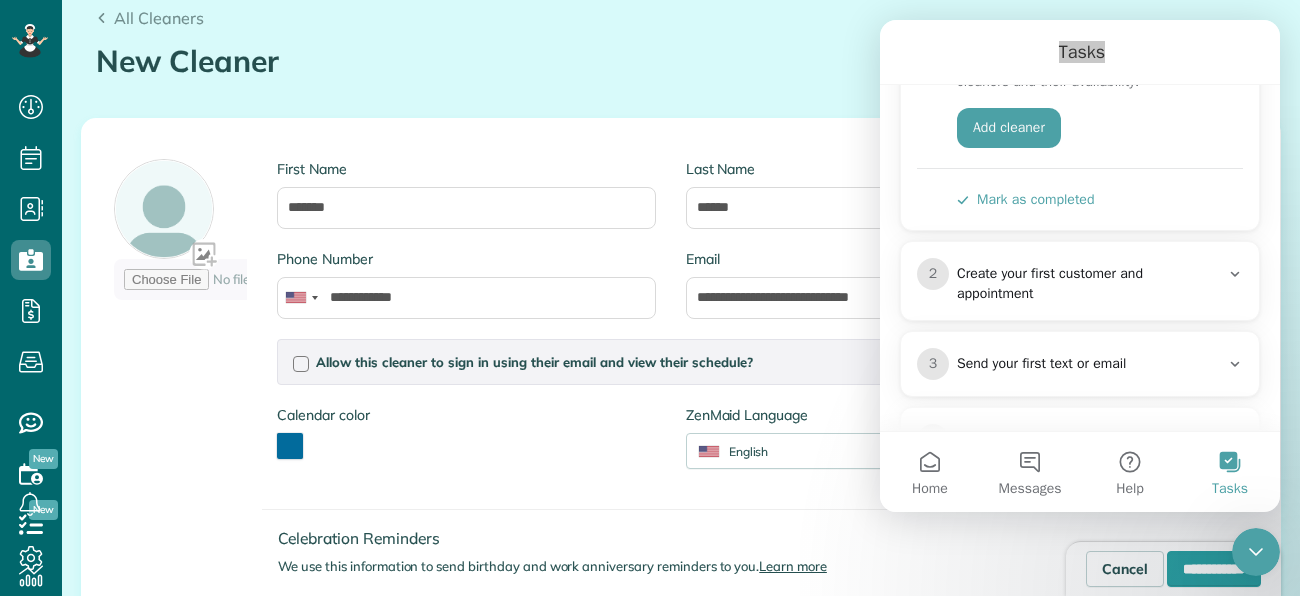 click on "New Cleaner" at bounding box center (681, 61) 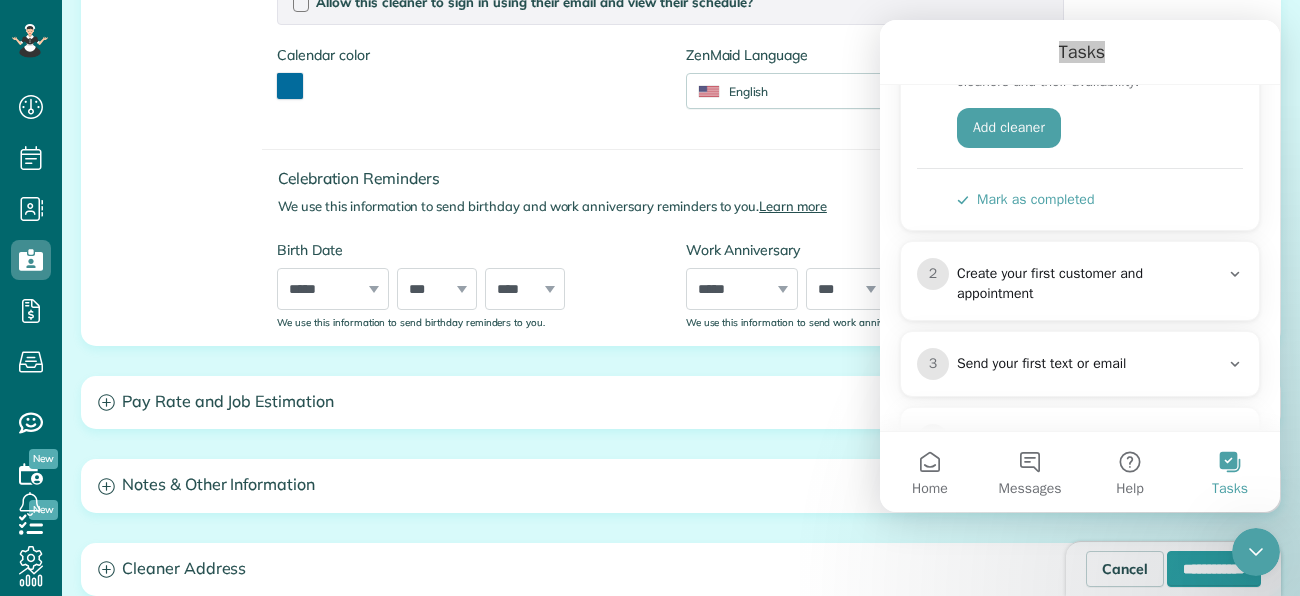 scroll, scrollTop: 599, scrollLeft: 0, axis: vertical 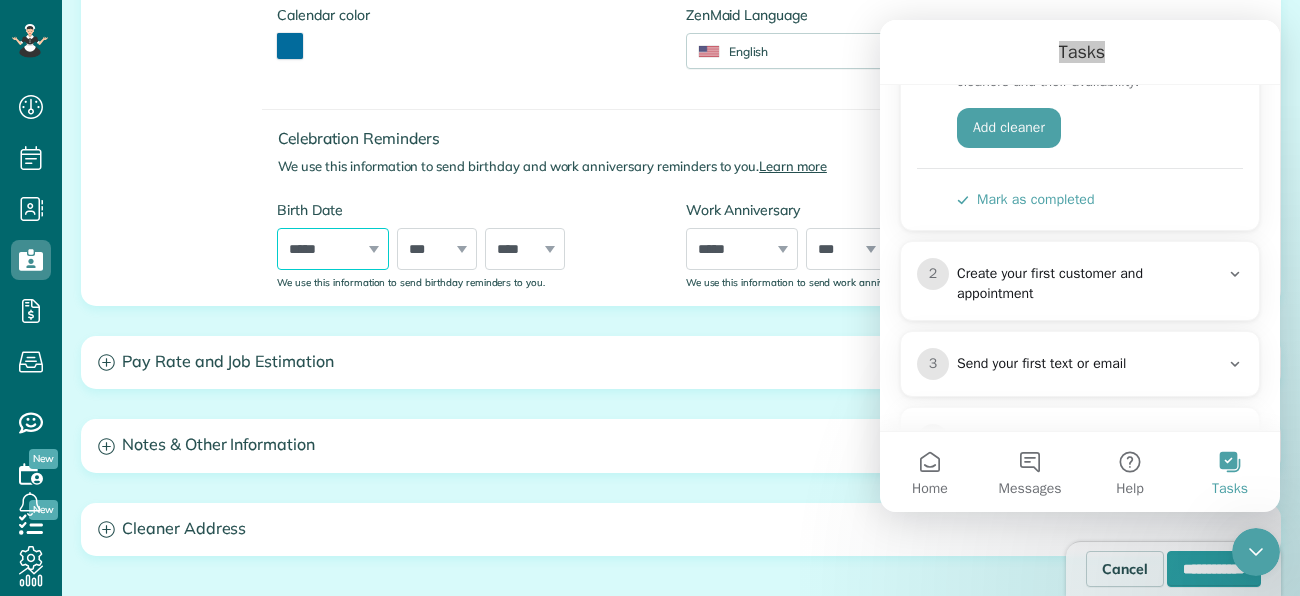 click on "*****
*******
********
*****
*****
***
****
****
******
*********
*******
********
********" at bounding box center (333, 249) 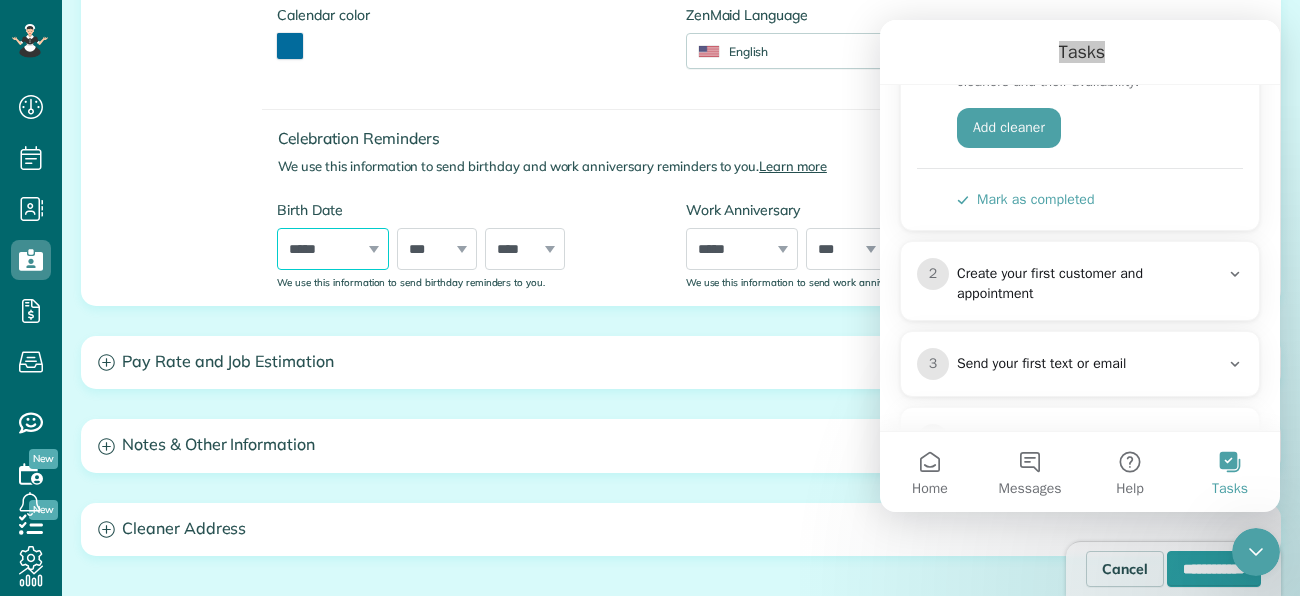 select on "*" 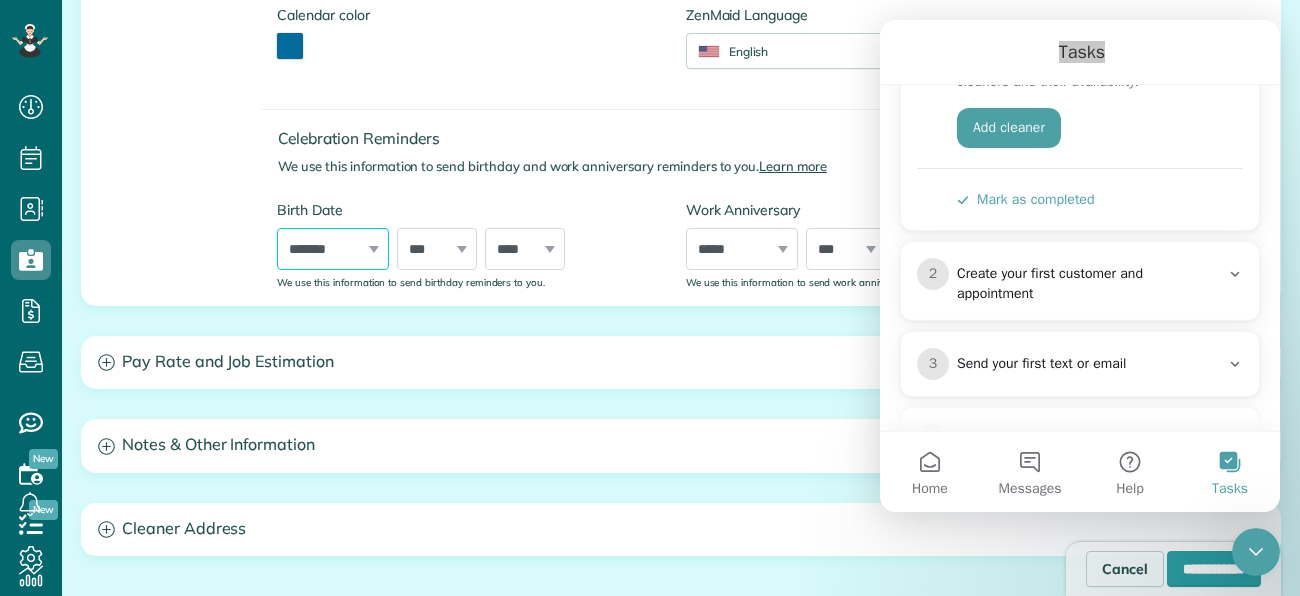 click on "*****
*******
********
*****
*****
***
****
****
******
*********
*******
********
********" at bounding box center [333, 249] 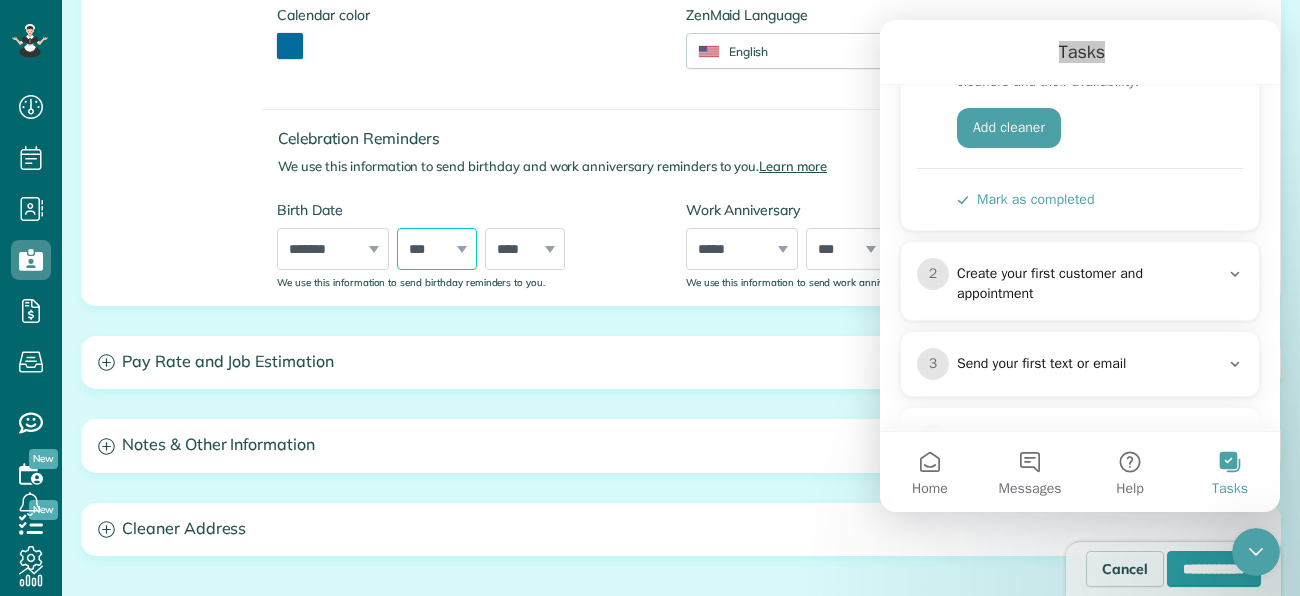 click on "***
*
*
*
*
*
*
*
*
*
**
**
**
**
**
**
**
**
**
**
**
**
**
**
**
**
**
**
**
**
**
**" at bounding box center (437, 249) 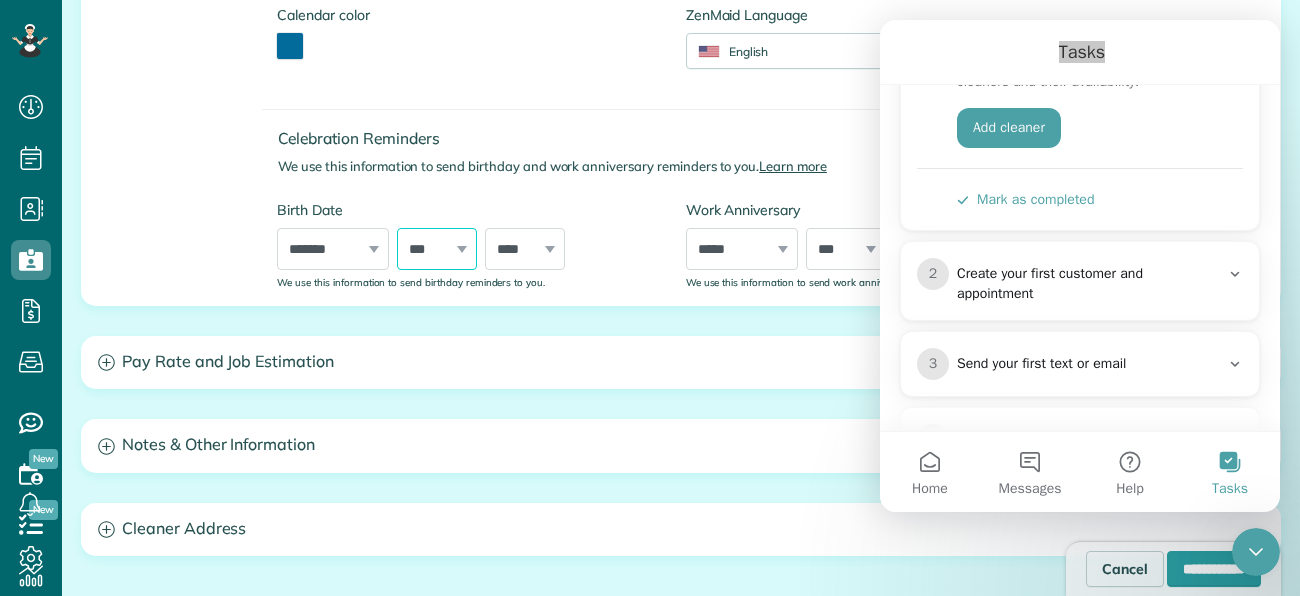 select on "*" 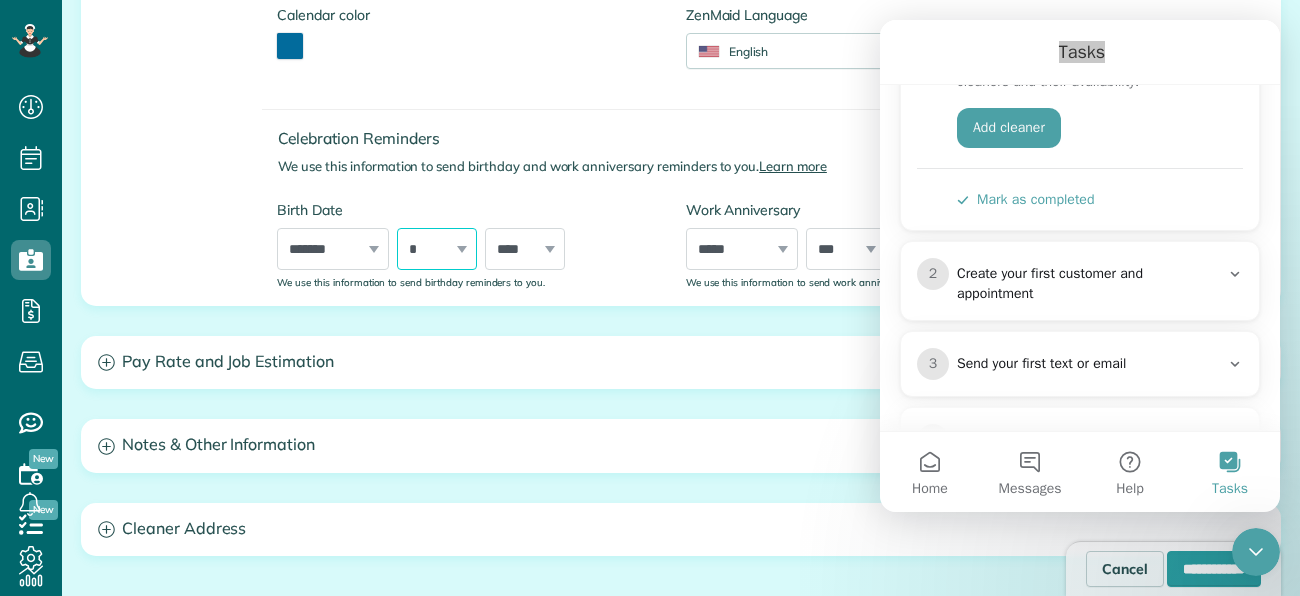 click on "***
*
*
*
*
*
*
*
*
*
**
**
**
**
**
**
**
**
**
**
**
**
**
**
**
**
**
**
**
**
**
**" at bounding box center [437, 249] 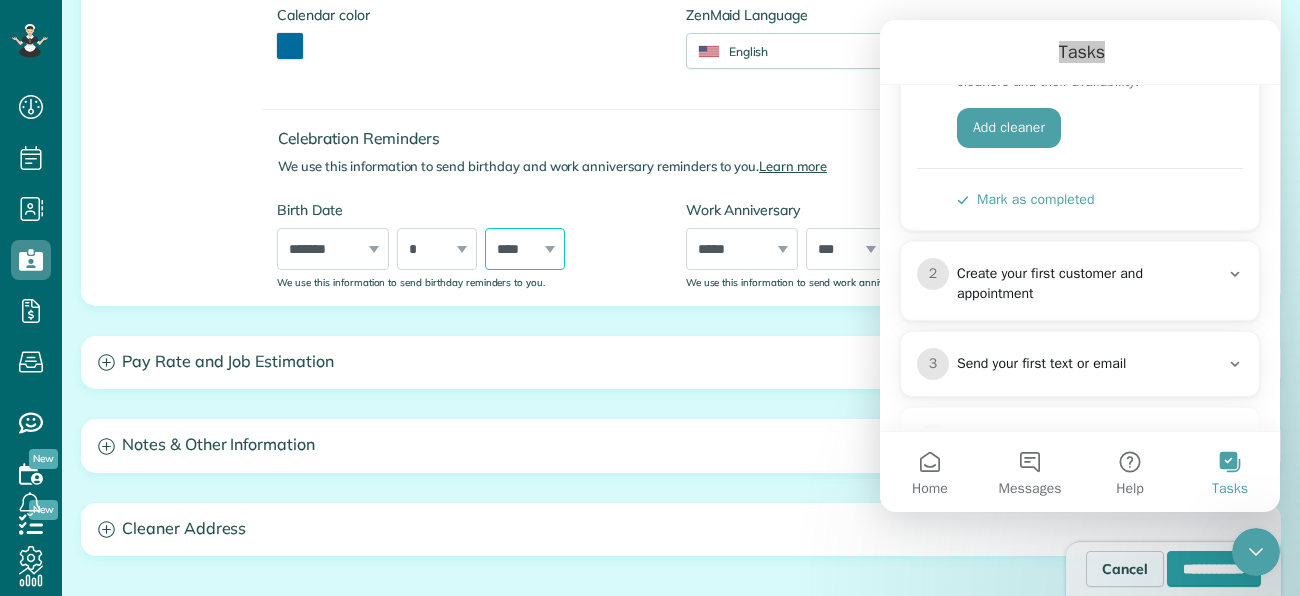 click on "****
****
****
****
****
****
****
****
****
****
****
****
****
****
****
****
****
****
****
****
****
****
****
****
****
****
****
****
****
****
****
****
****
****
****
****
****
****
****
****
****
****
****
****
****
****
****
****
****
****
****
****
****
****
****
****
****
****
****
****
****
****
****
****
****
****
****
****
****
****
****
****
****
****
****
****
****
****
****
****" at bounding box center (525, 249) 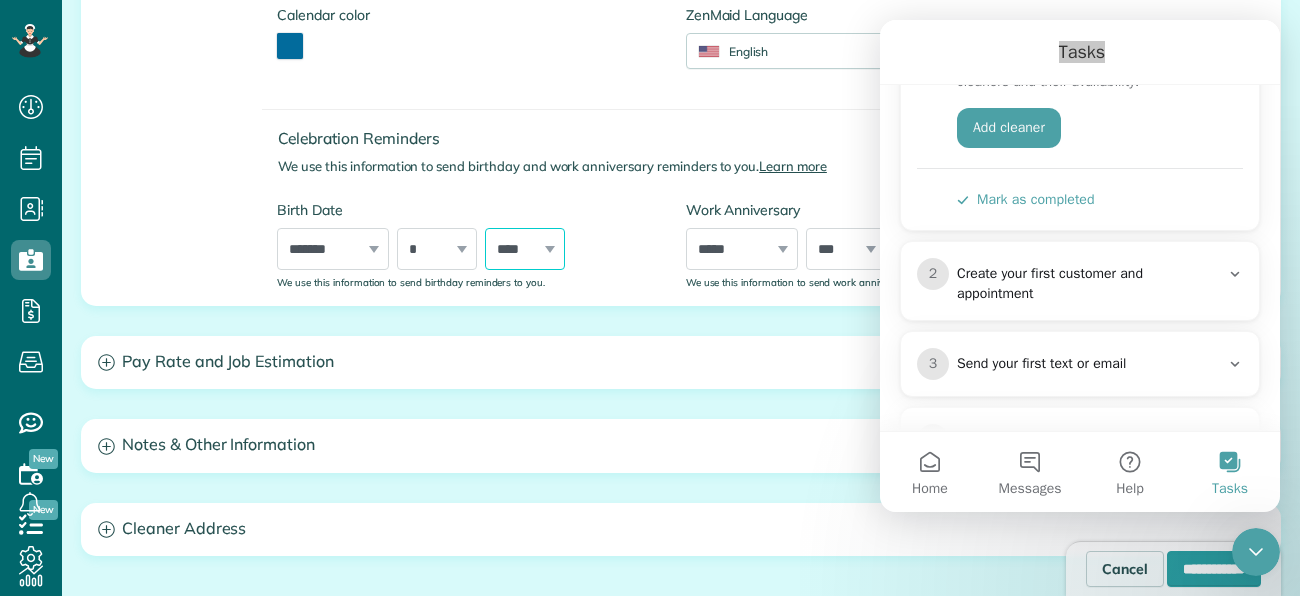 select on "****" 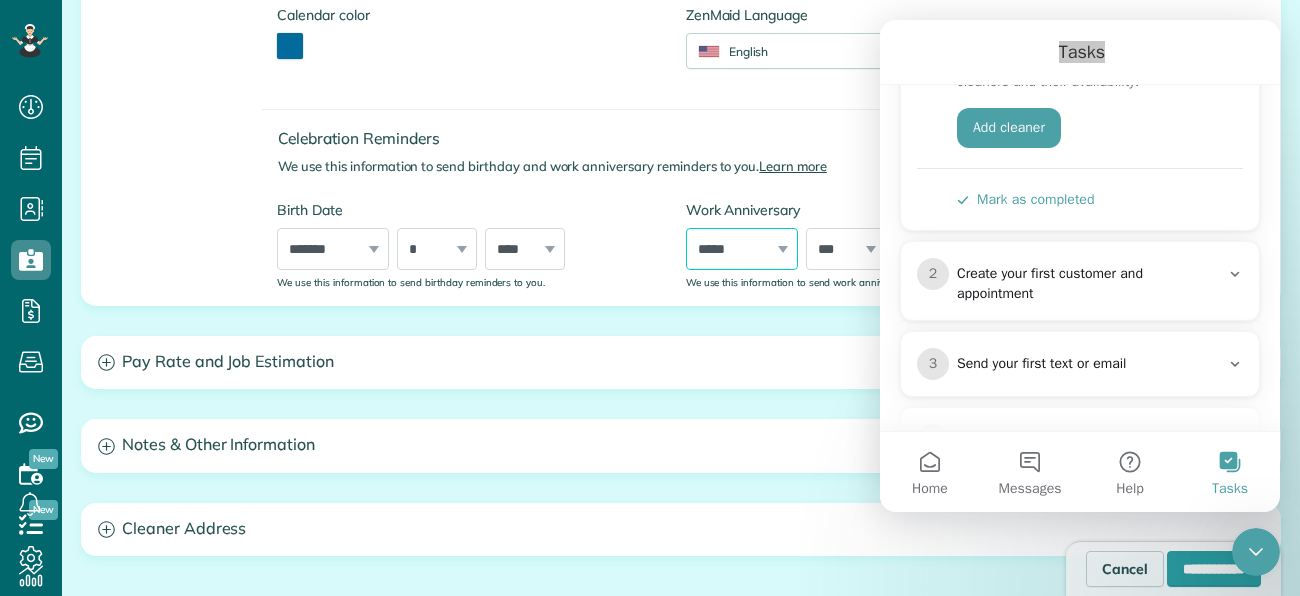 click on "*****
*******
********
*****
*****
***
****
****
******
*********
*******
********
********" at bounding box center (742, 249) 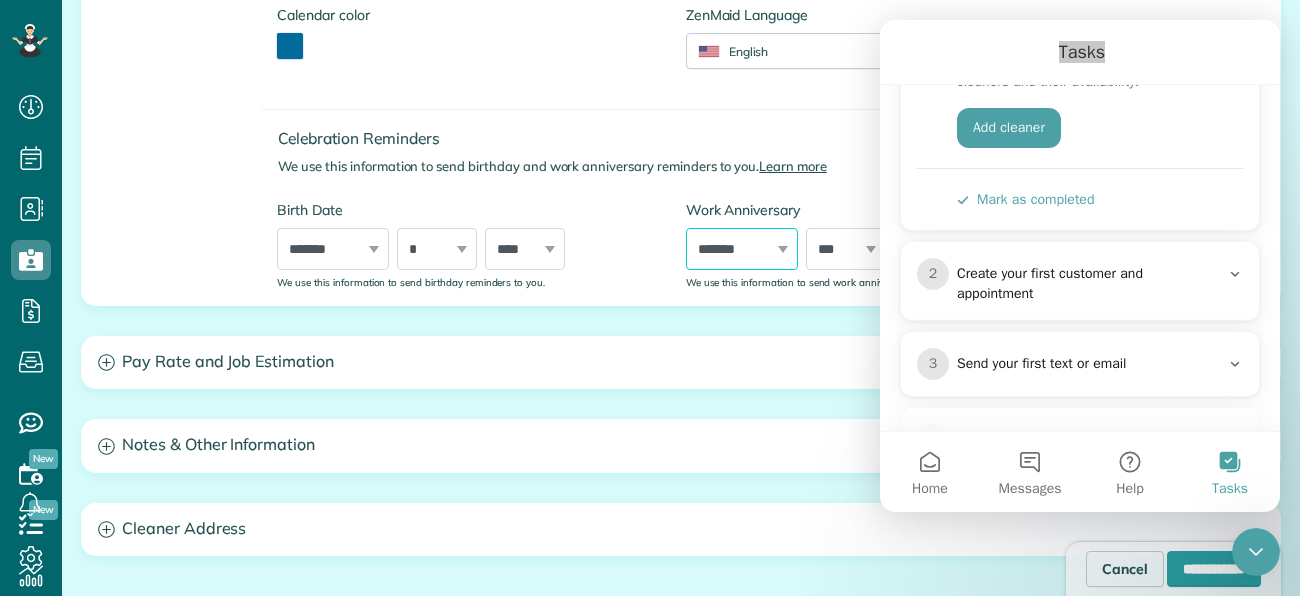 click on "*****
*******
********
*****
*****
***
****
****
******
*********
*******
********
********" at bounding box center (742, 249) 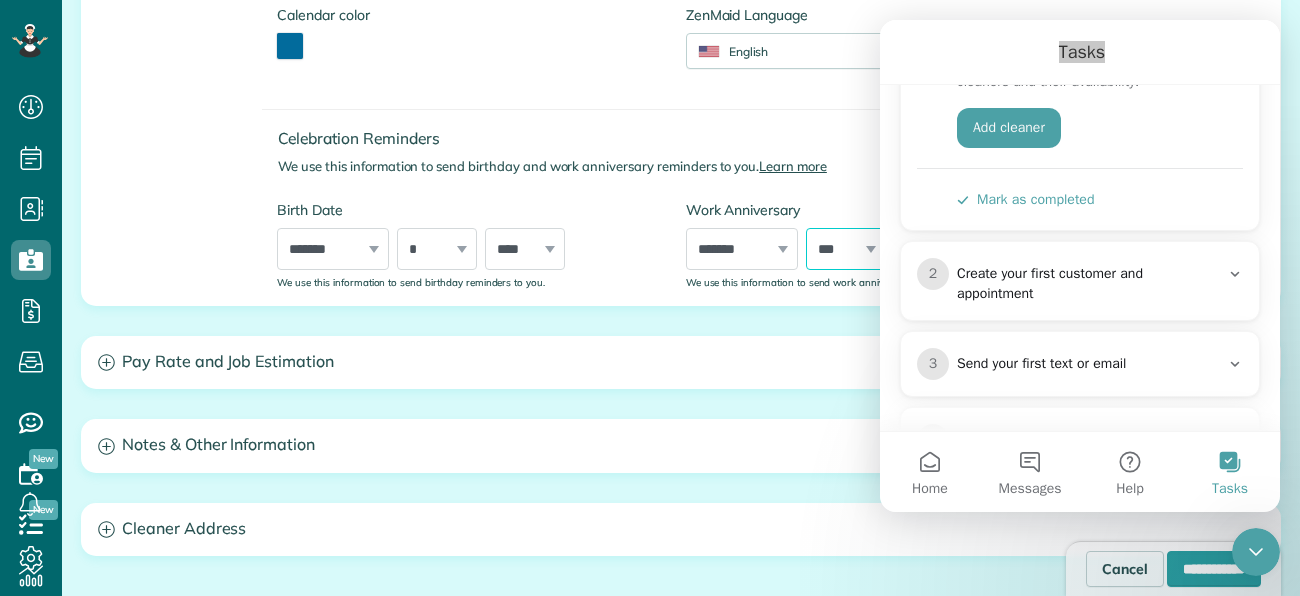 click on "***
*
*
*
*
*
*
*
*
*
**
**
**
**
**
**
**
**
**
**
**
**
**
**
**
**
**
**
**
**
**
**" at bounding box center [846, 249] 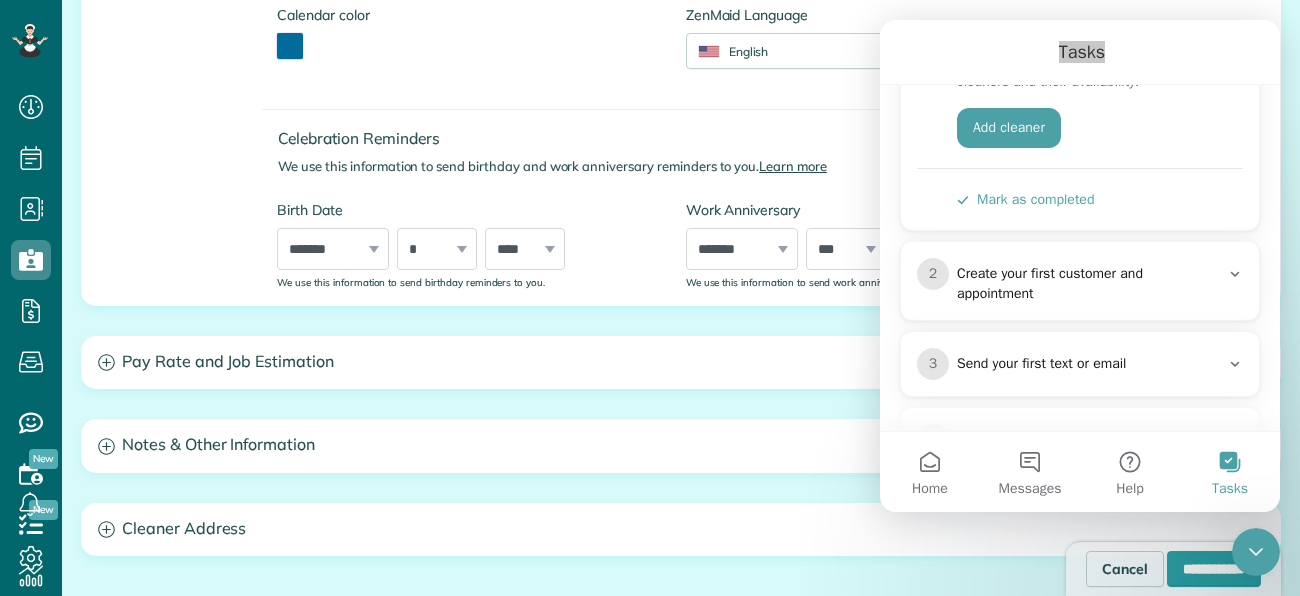click on "Allow this cleaner to sign in using their email and view their schedule?
Password
Password Confirmation
Password Password should contain letters and numbers only and be at least 8 characters long
Password Confirmation
Is this cleaner an office manager? Office managers can create, view, and edit customers, appointments, and cleaners
Is this cleaner a contractor?
Allow this cleaner to log their time in the system? If you enable this option, this cleaner will be able to log their time in and time out when they sign in, saving you time on payroll and time tracking
Calendar color
*******
ZenMaid Language" at bounding box center [670, 14] 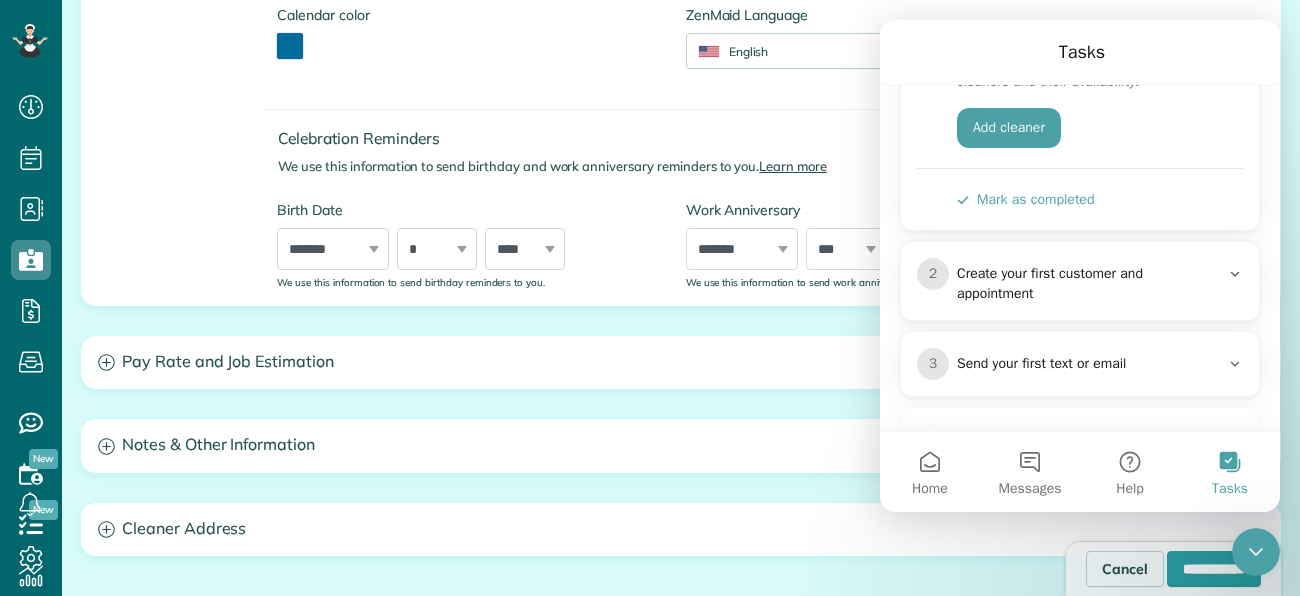 drag, startPoint x: 1110, startPoint y: 133, endPoint x: 805, endPoint y: 229, distance: 319.75146 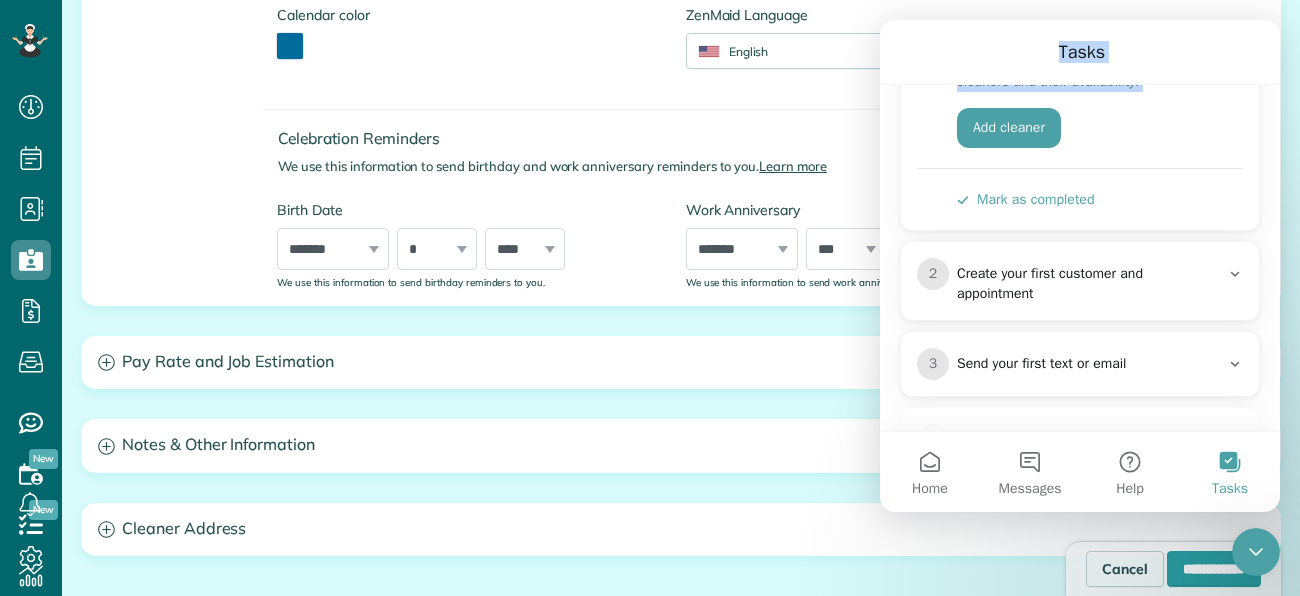 scroll, scrollTop: 274, scrollLeft: 0, axis: vertical 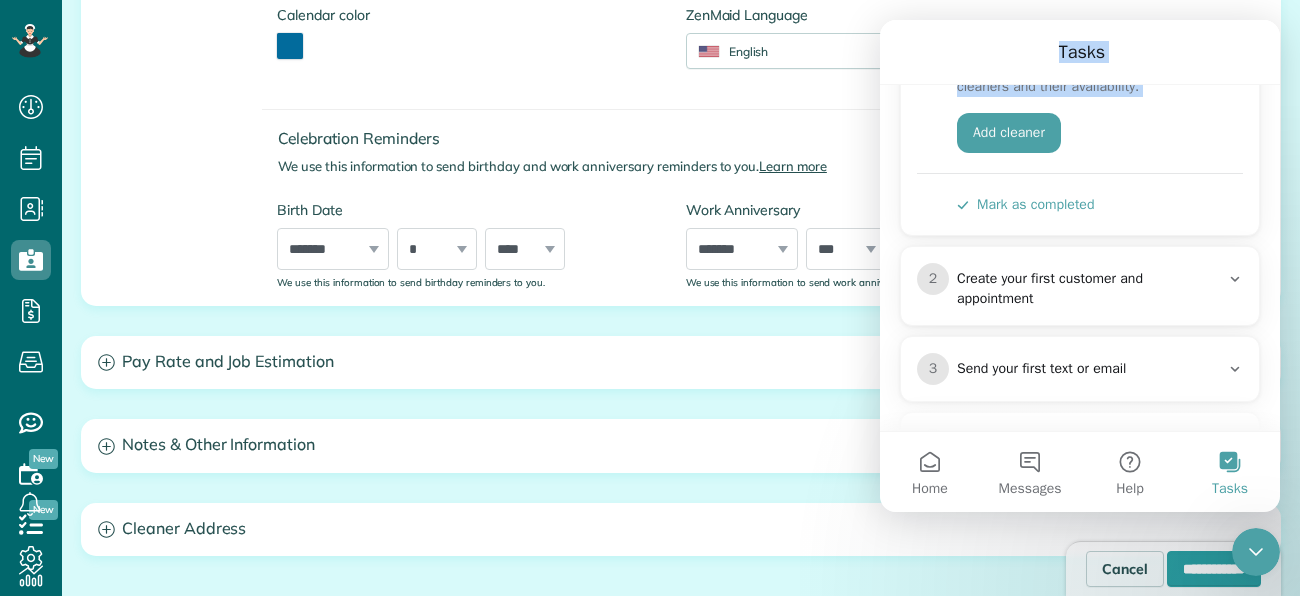 drag, startPoint x: 954, startPoint y: 52, endPoint x: 860, endPoint y: 127, distance: 120.2539 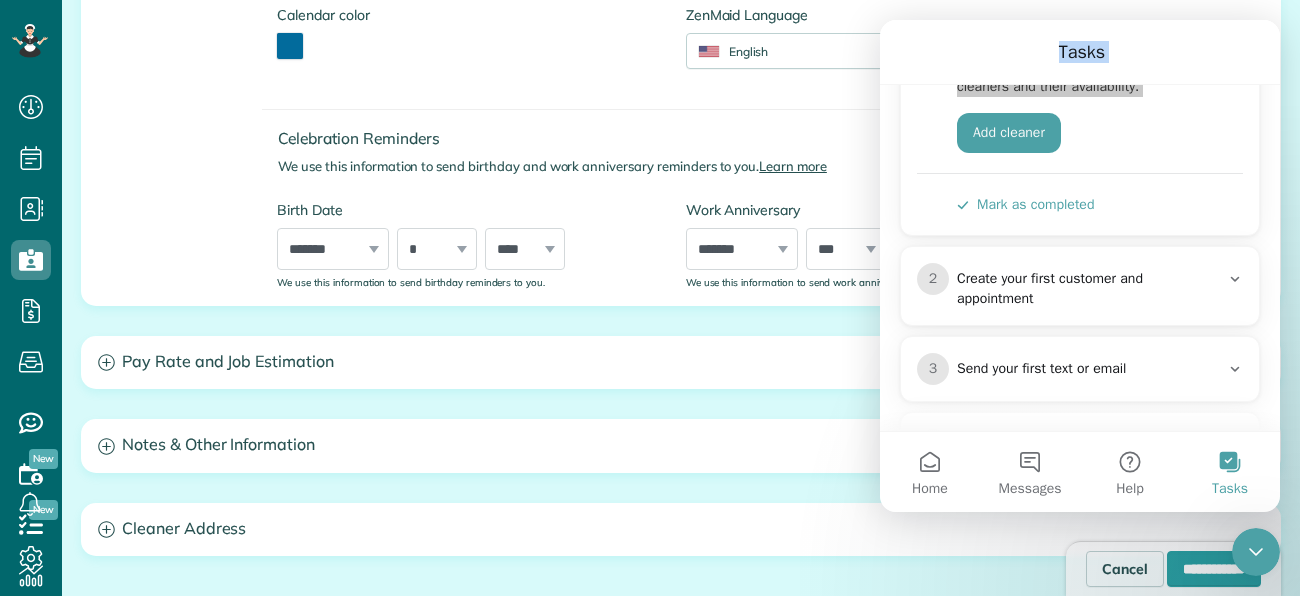 click 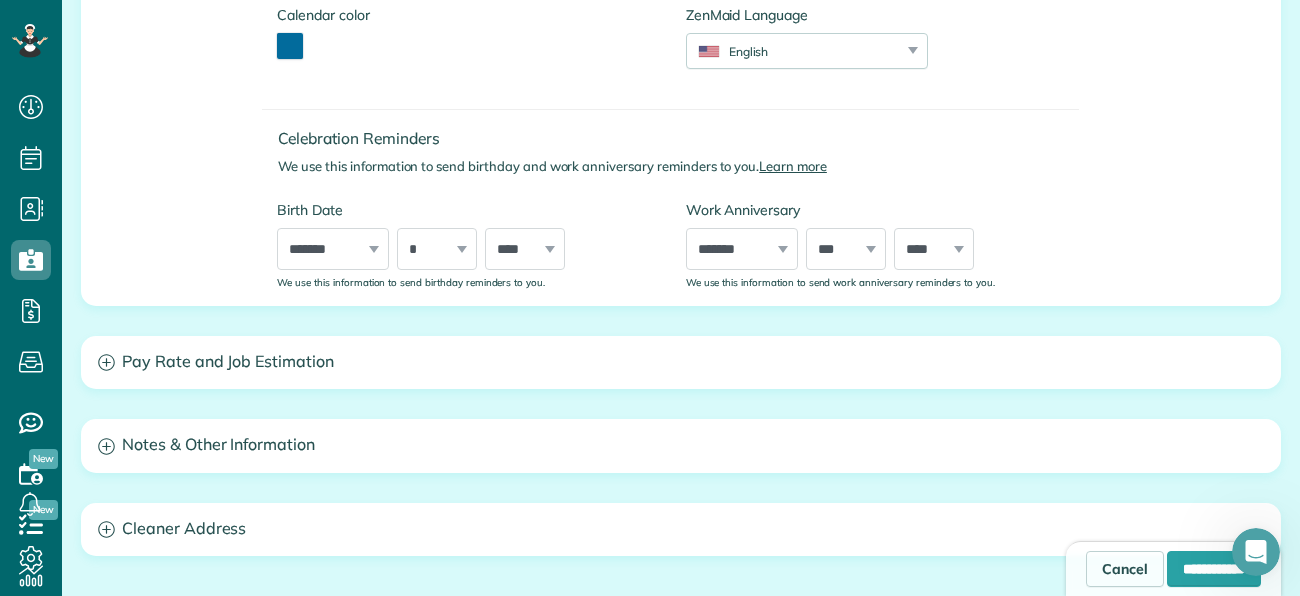 scroll, scrollTop: 0, scrollLeft: 0, axis: both 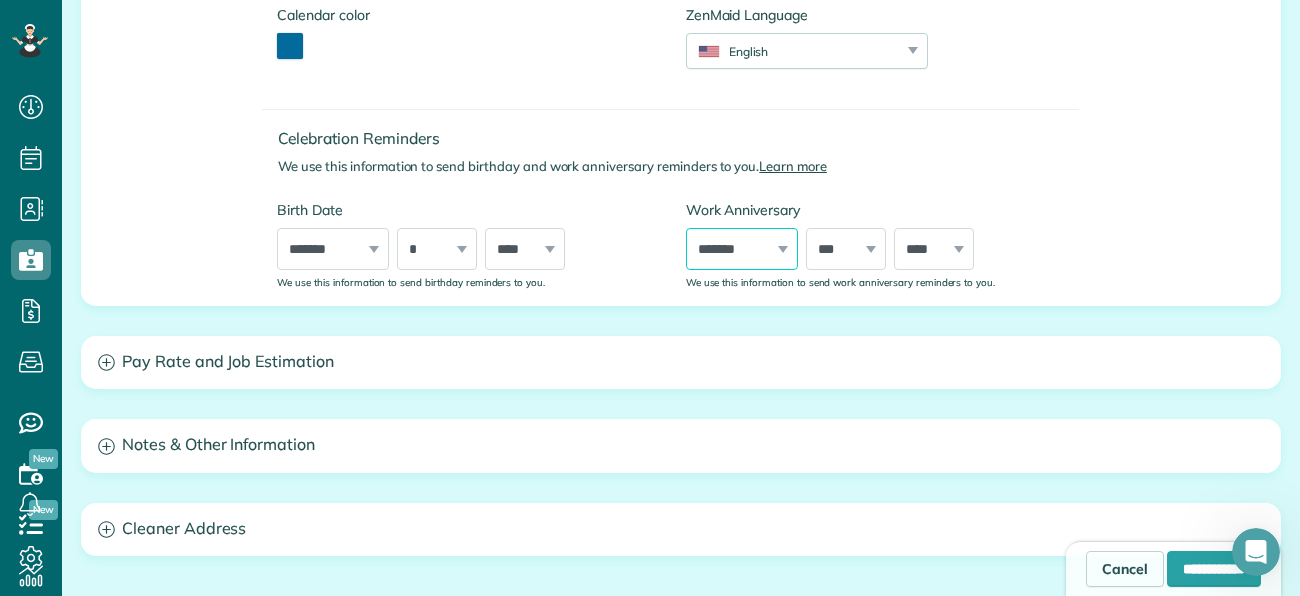 click on "*****
*******
********
*****
*****
***
****
****
******
*********
*******
********
********" at bounding box center (742, 249) 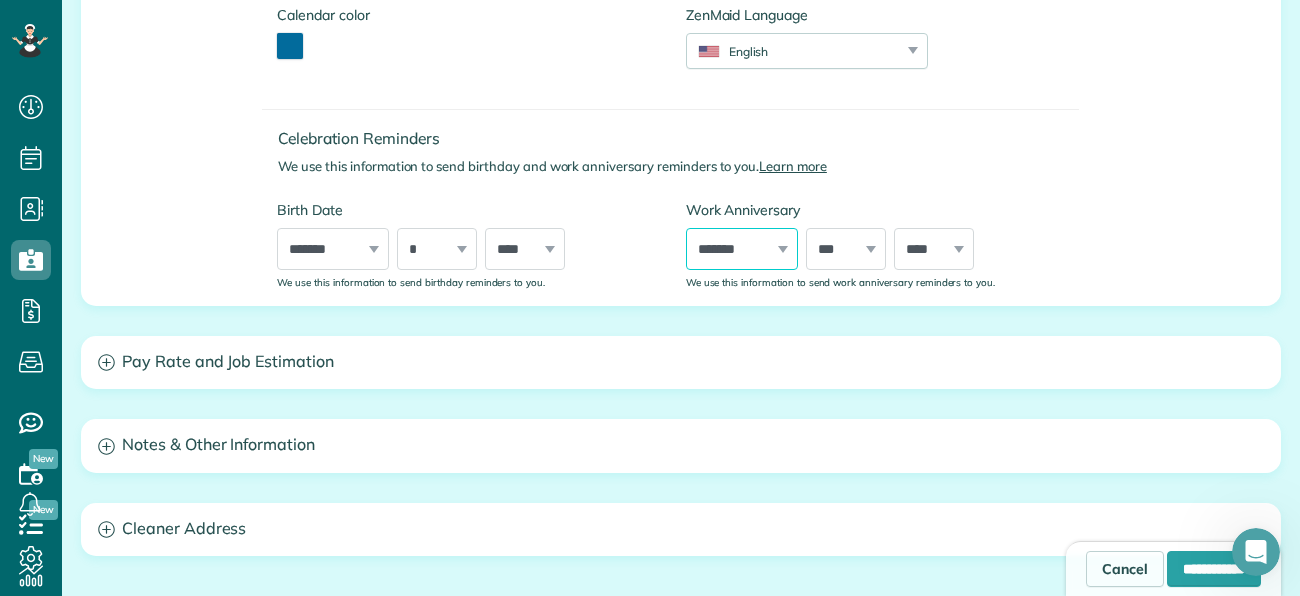 click on "*****
*******
********
*****
*****
***
****
****
******
*********
*******
********
********" at bounding box center (742, 249) 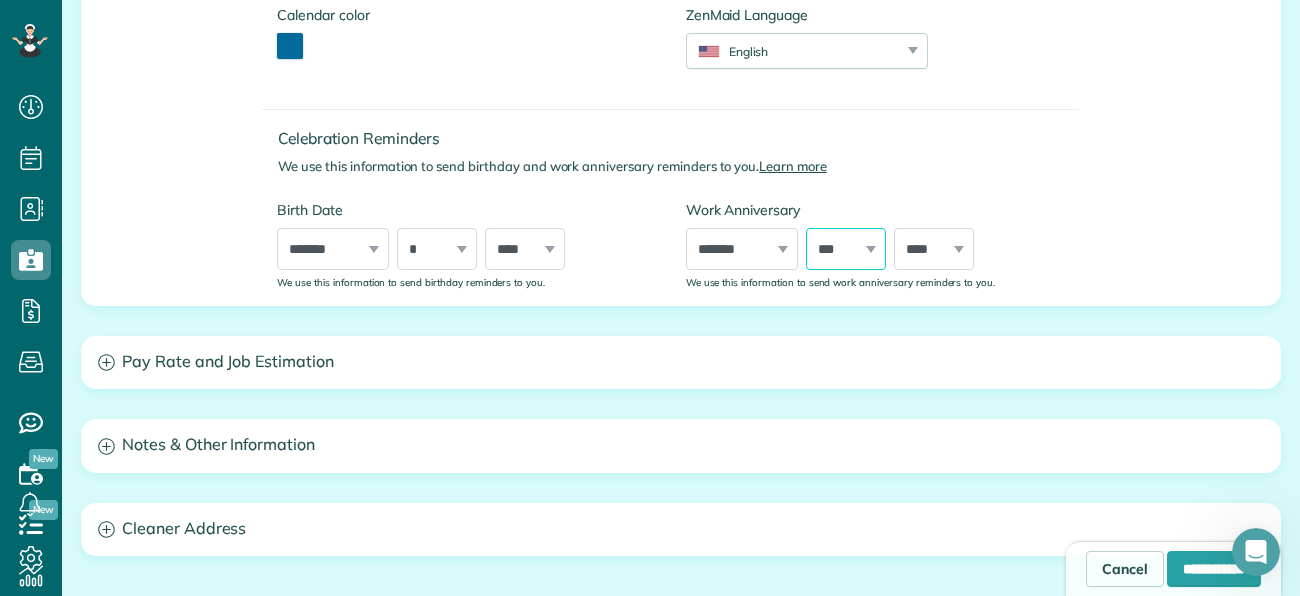 click on "***
*
*
*
*
*
*
*
*
*
**
**
**
**
**
**
**
**
**
**
**
**
**
**
**
**
**
**
**
**
**
**" at bounding box center (846, 249) 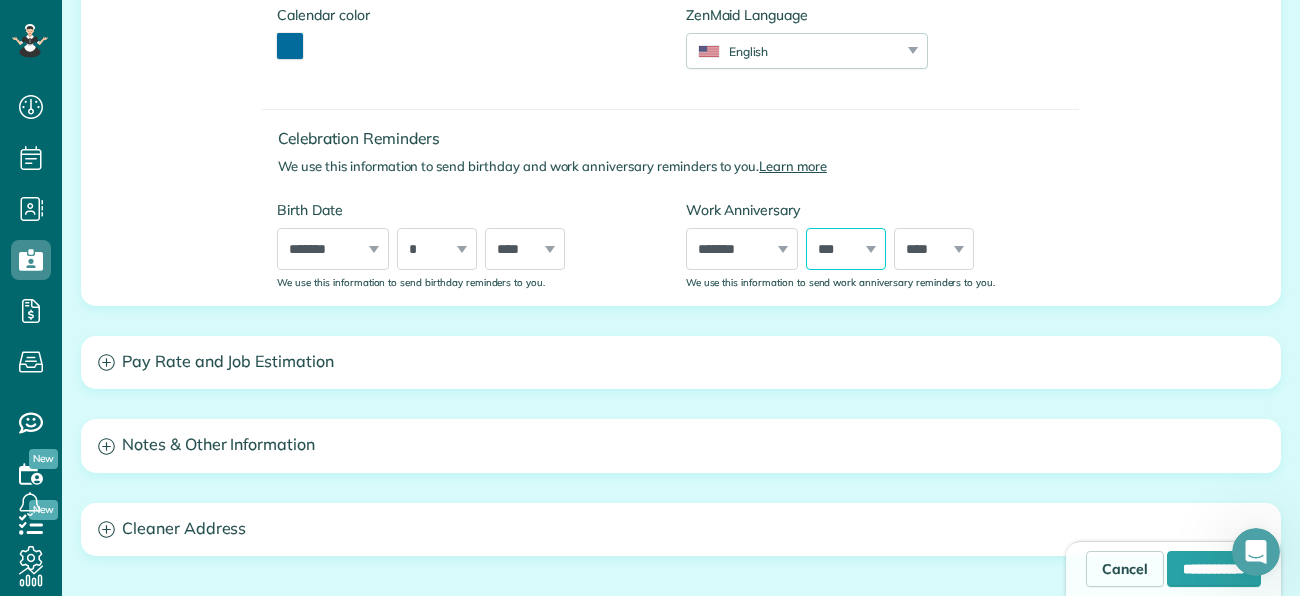select on "**" 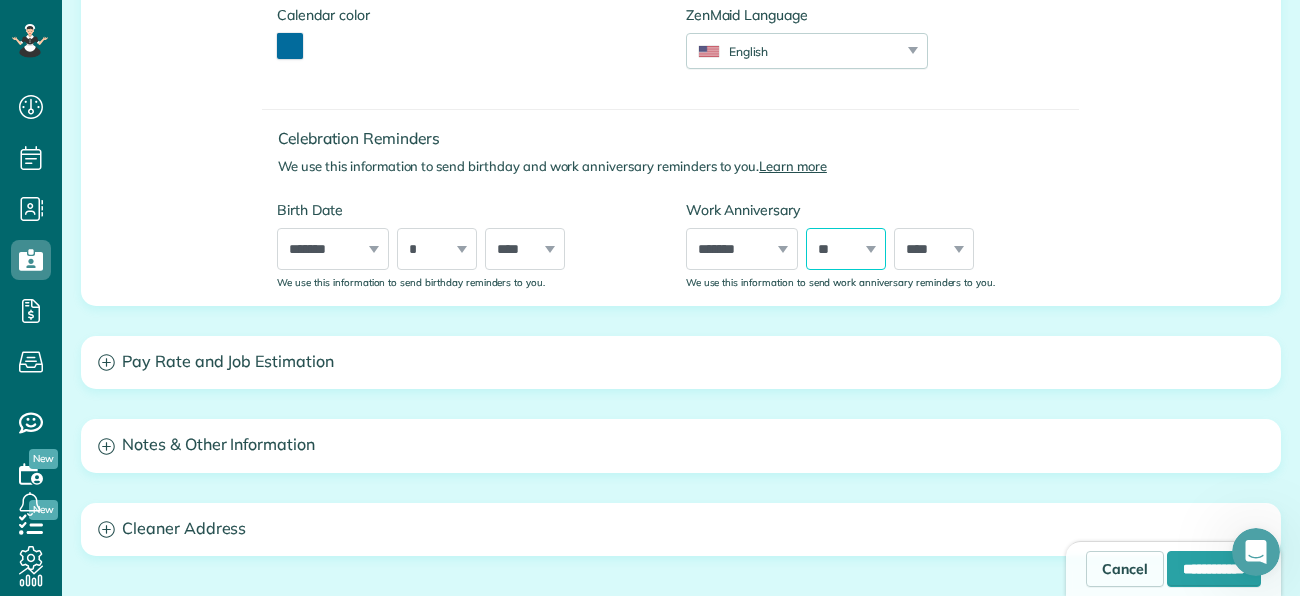 click on "***
*
*
*
*
*
*
*
*
*
**
**
**
**
**
**
**
**
**
**
**
**
**
**
**
**
**
**
**
**
**
**" at bounding box center (846, 249) 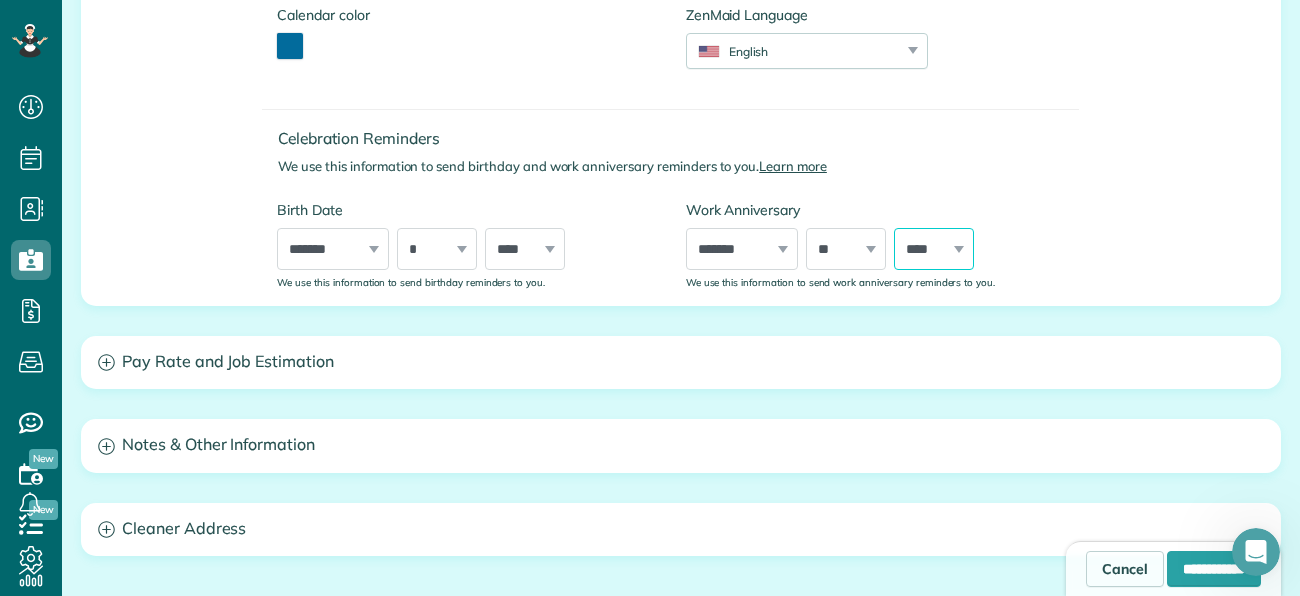 click on "****
****
****
****
****
****
****
****
****
****
****
****
****
****
****
****
****
****
****
****
****
****
****
****
****
****
****
****
****
****
****
****
****
****
****
****
****
****
****
****
****
****
****
****
****
****
****
****
****
****
****
****
****" at bounding box center (934, 249) 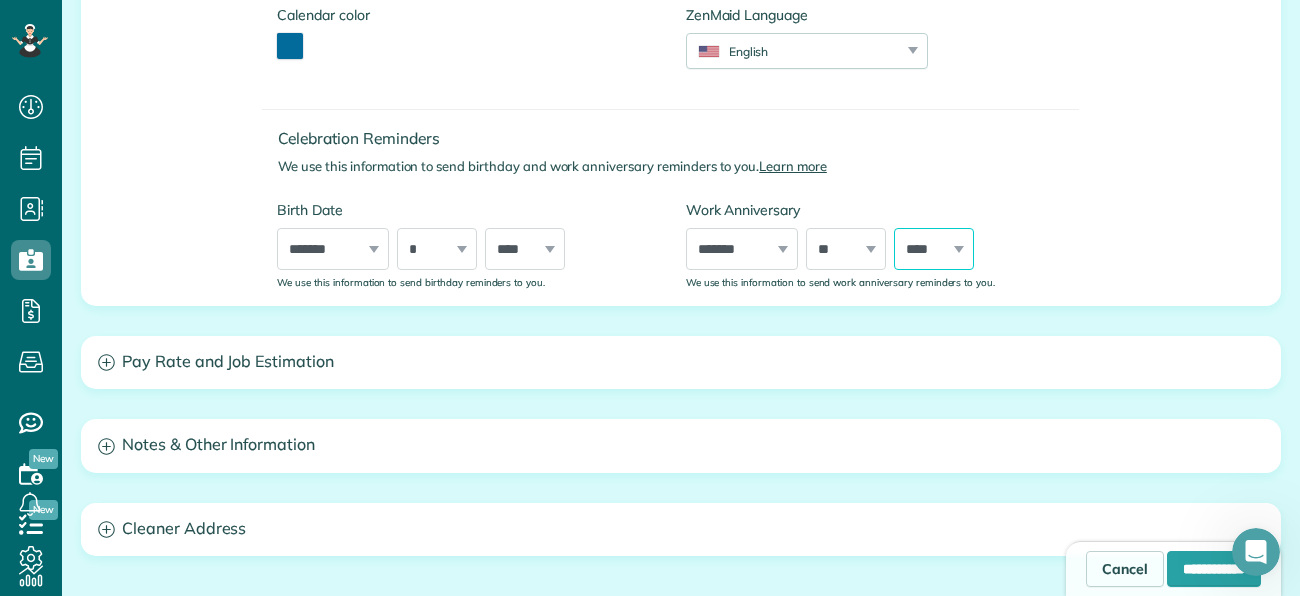select on "****" 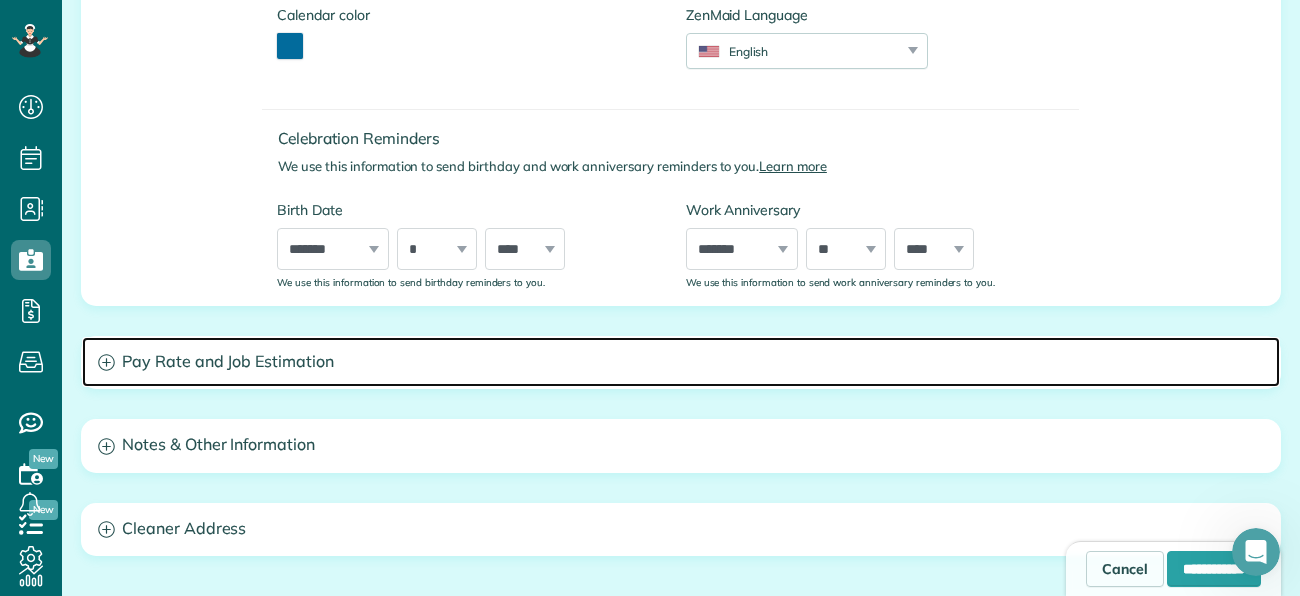 click on "Pay Rate and Job Estimation" at bounding box center (681, 362) 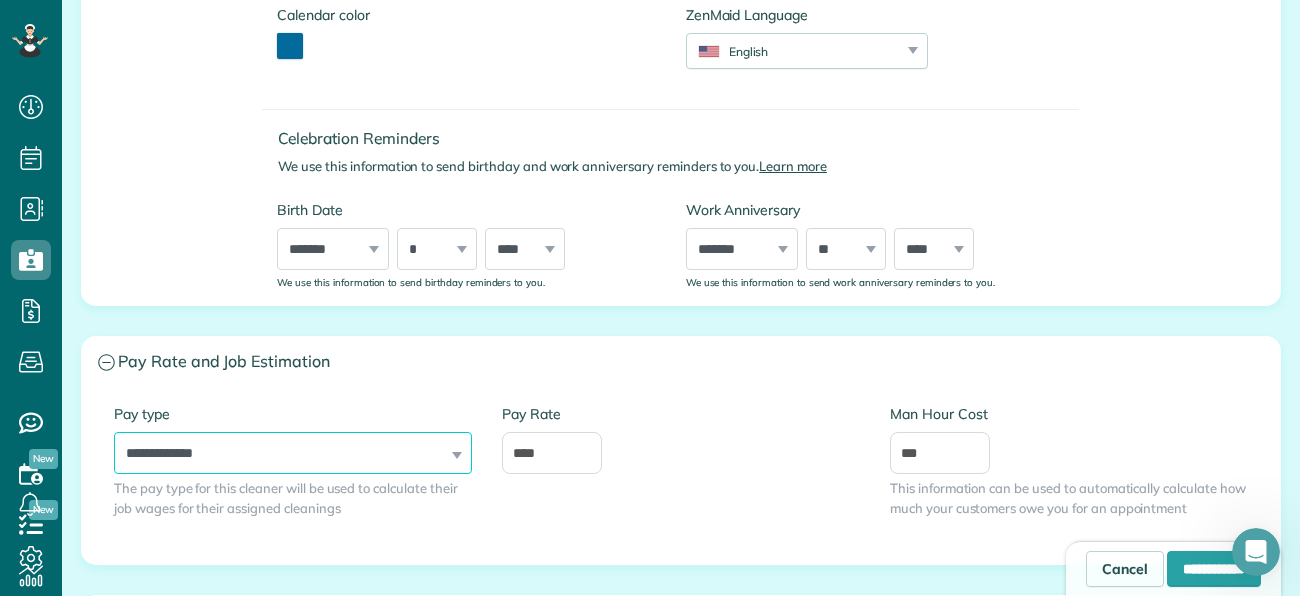 click on "**********" at bounding box center [293, 453] 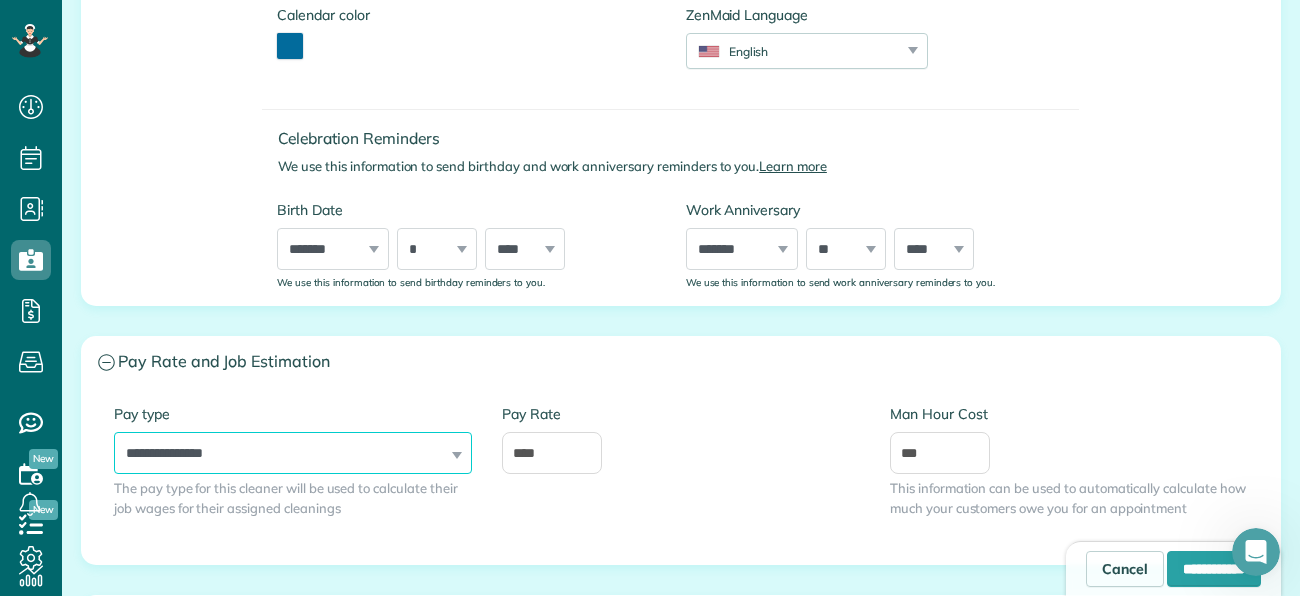 click on "**********" at bounding box center [293, 453] 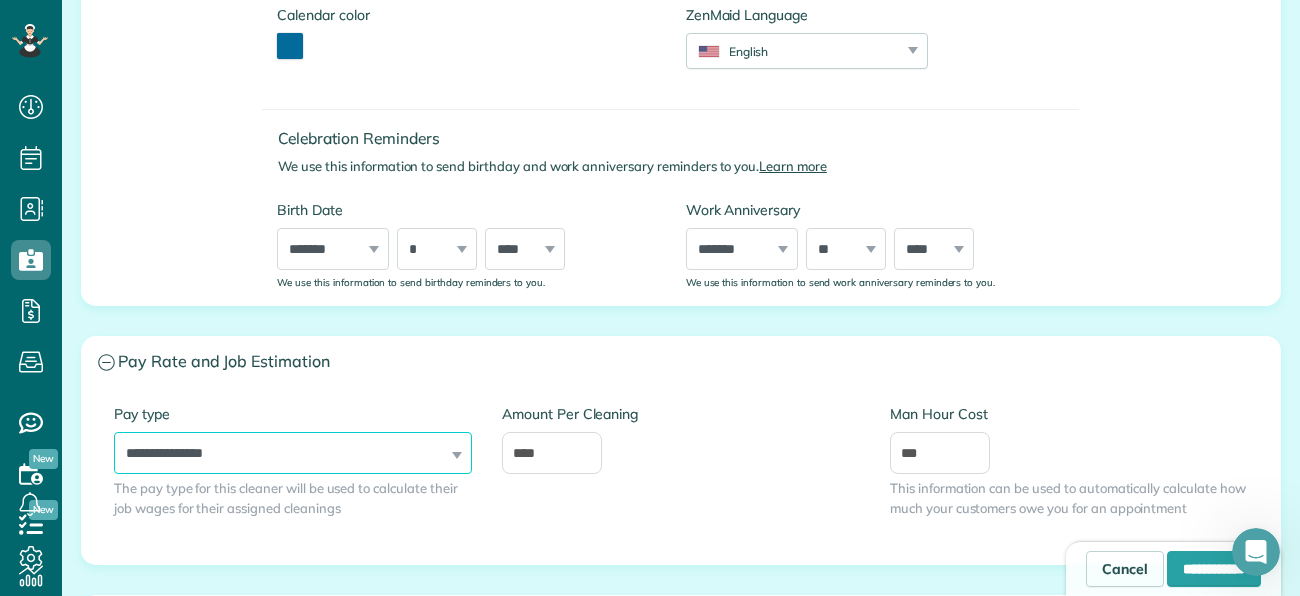 click on "**********" at bounding box center (293, 453) 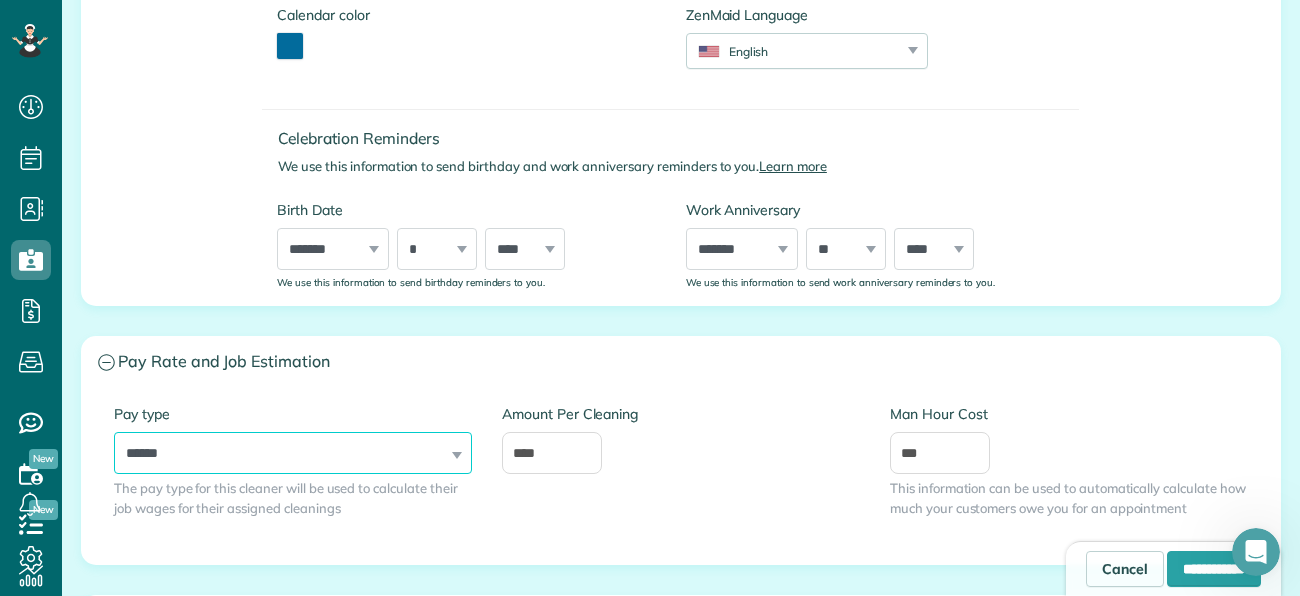 click on "**********" at bounding box center [293, 453] 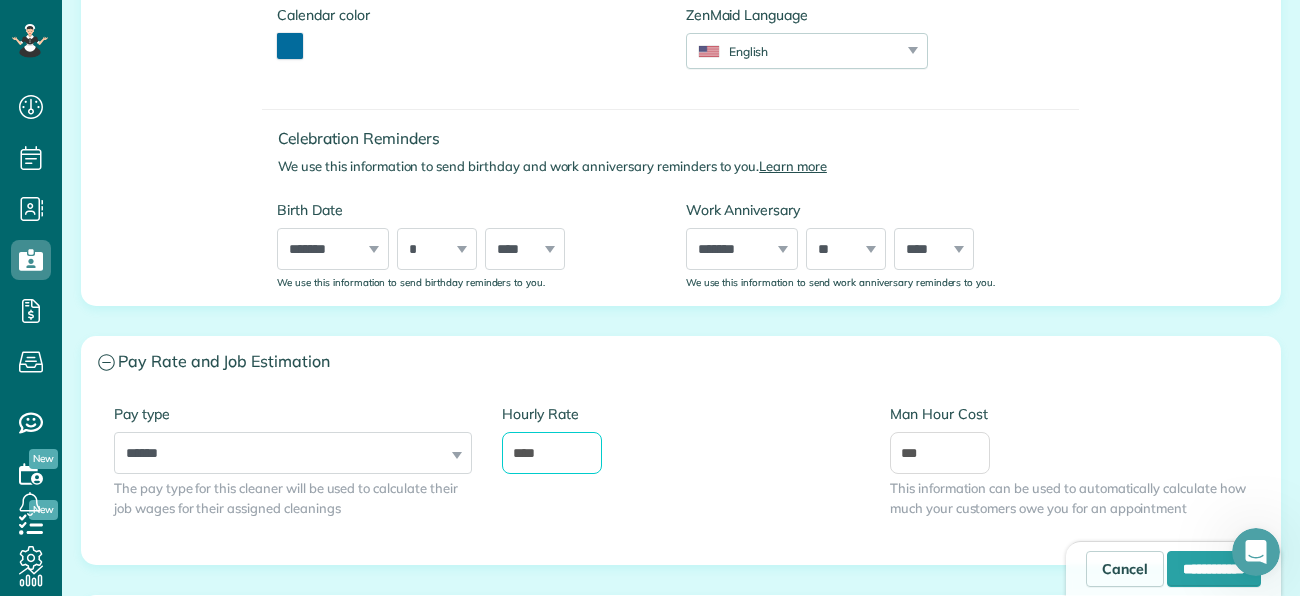 click on "****" at bounding box center (552, 453) 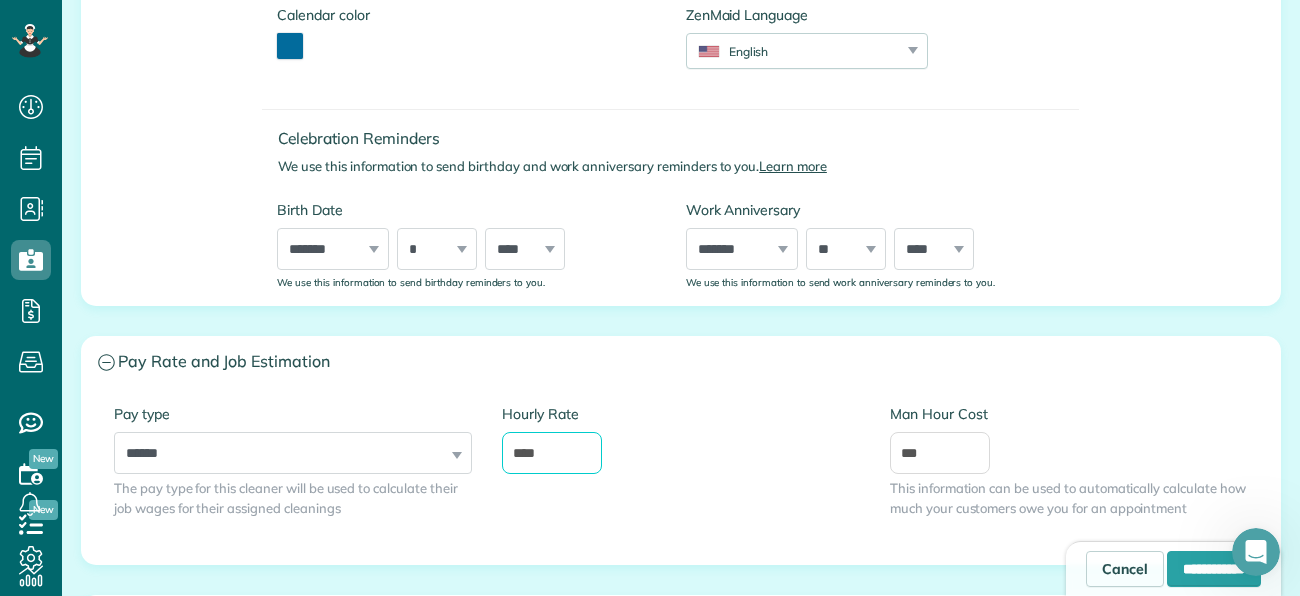 type on "****" 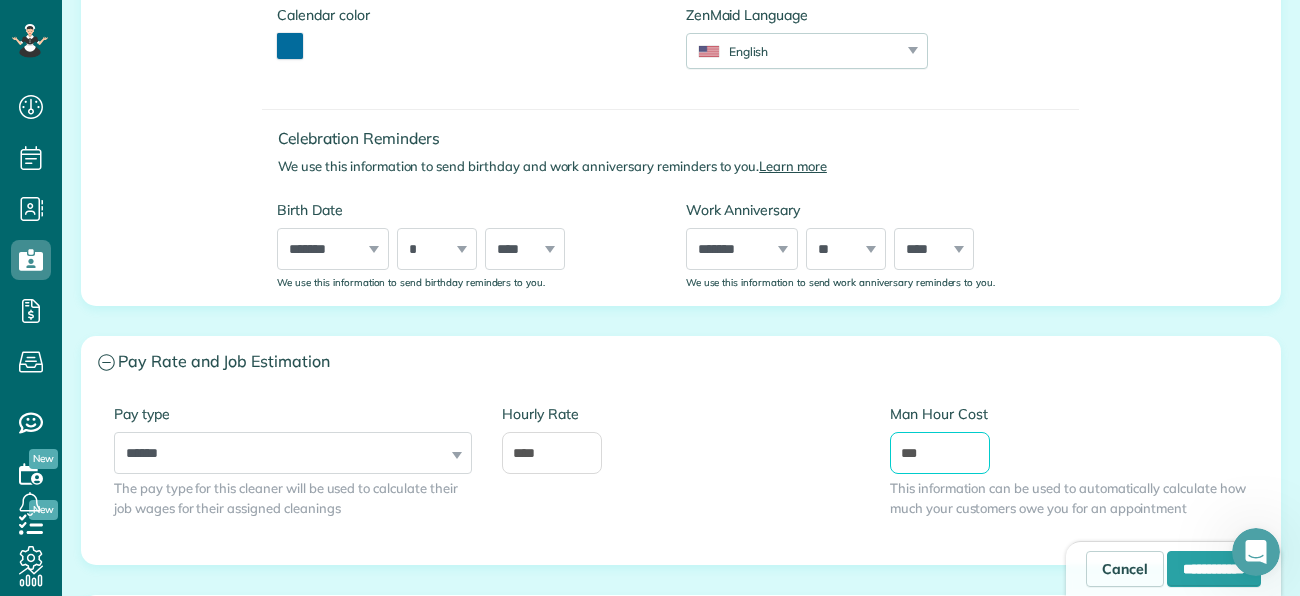 click on "***" at bounding box center (940, 453) 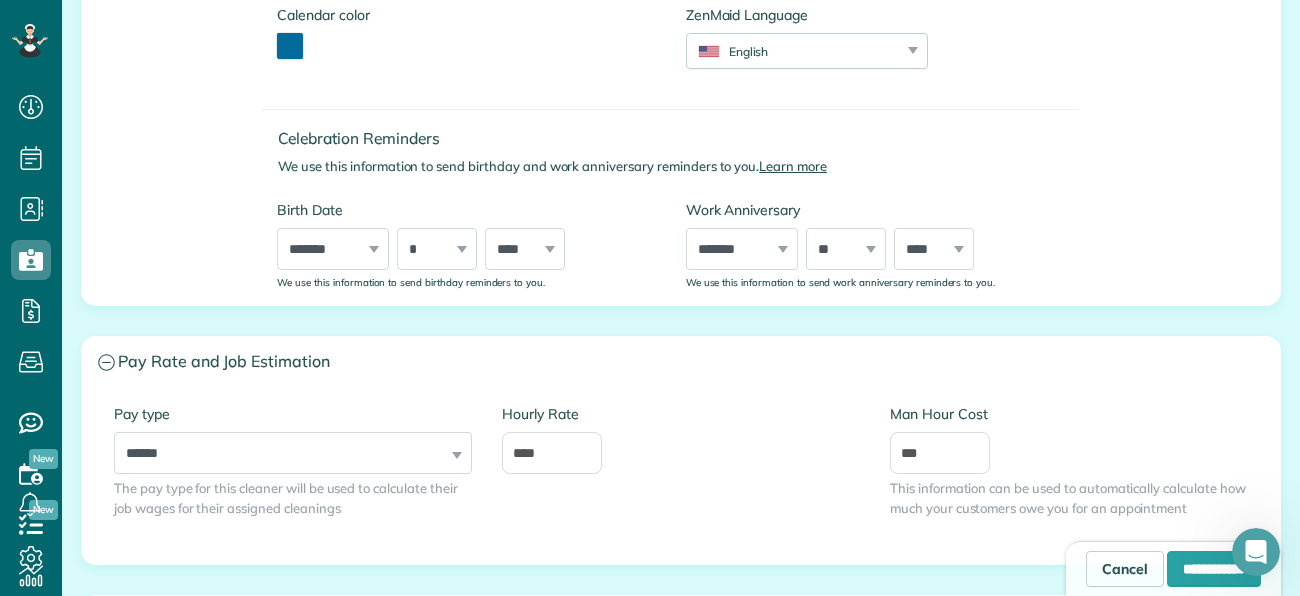 click on "Man Hour Cost" at bounding box center (1069, 414) 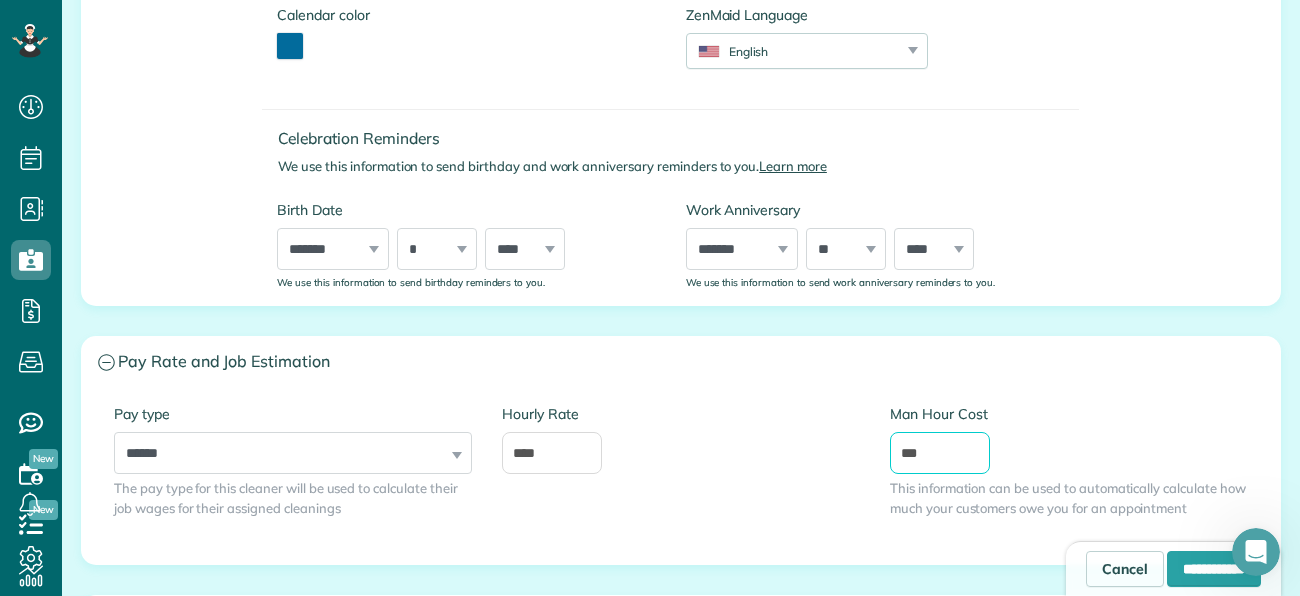 click on "***" at bounding box center [940, 453] 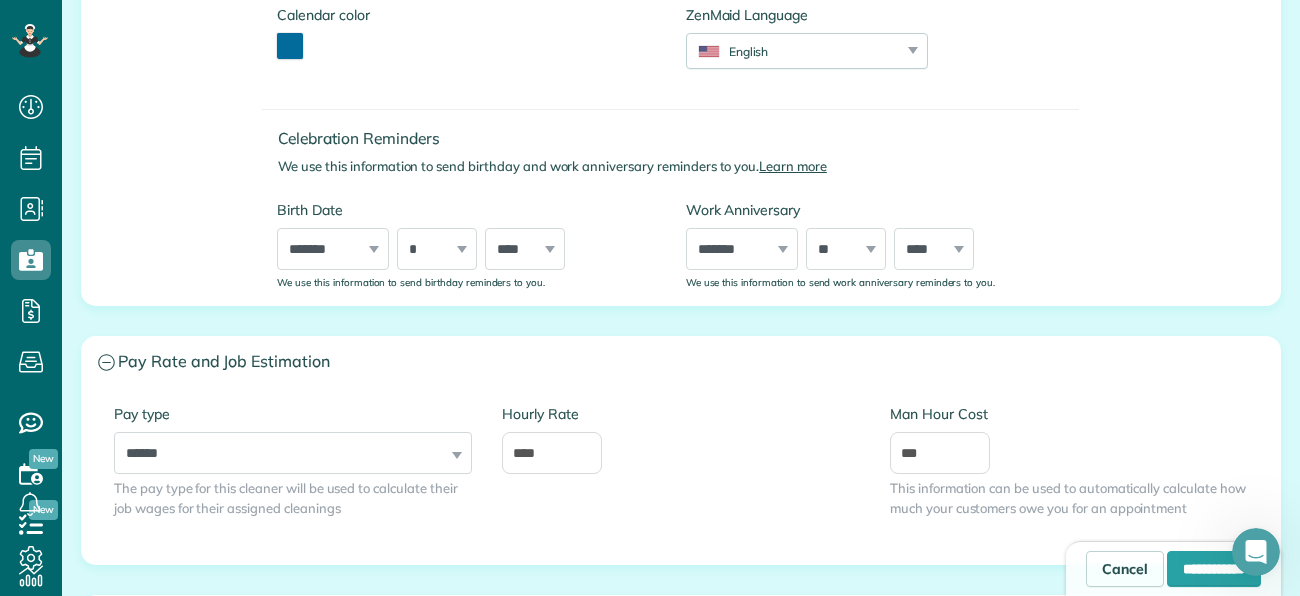 click on "Hourly Rate ****" at bounding box center [681, 439] 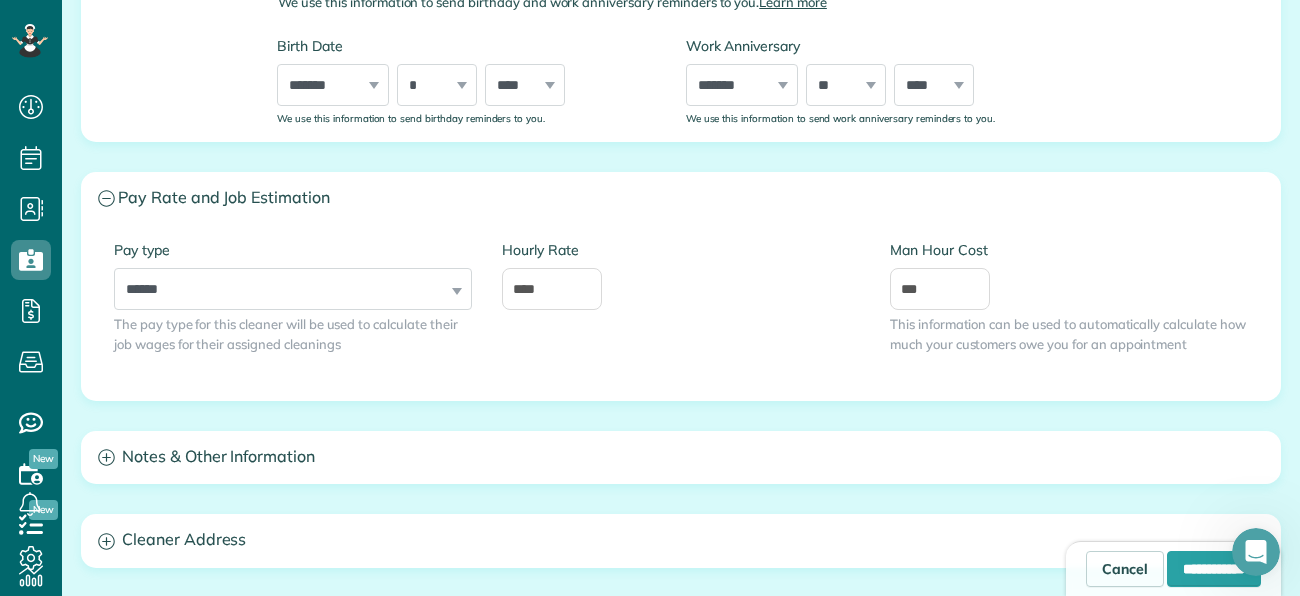 scroll, scrollTop: 803, scrollLeft: 0, axis: vertical 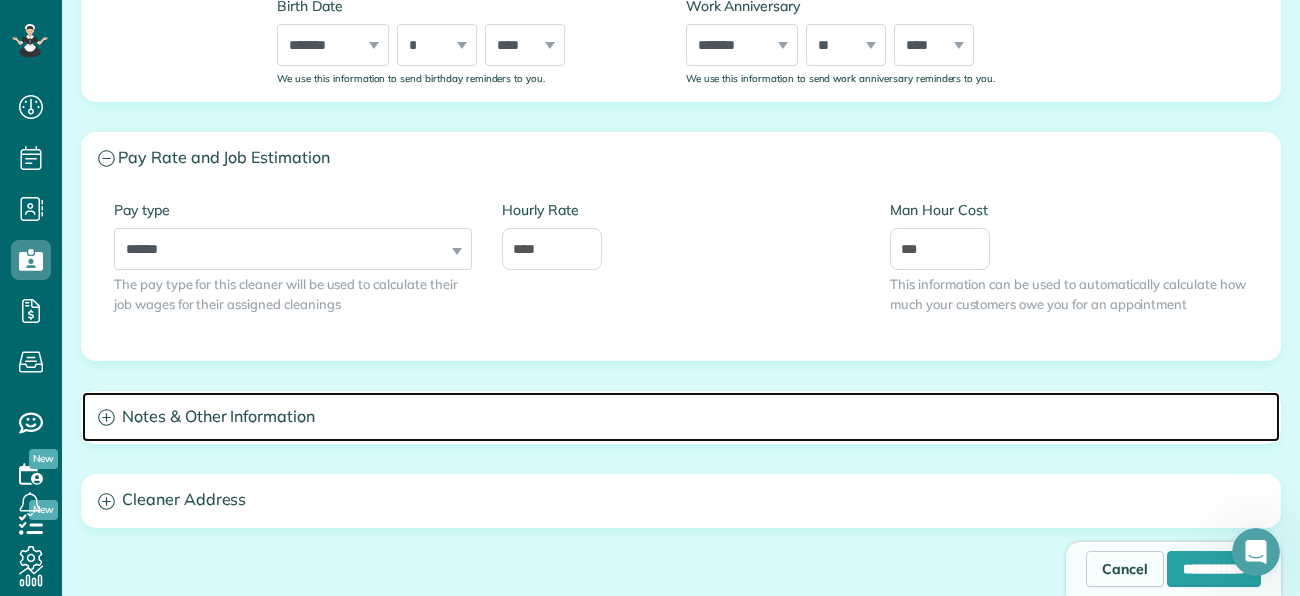 click on "Notes & Other Information" at bounding box center [681, 417] 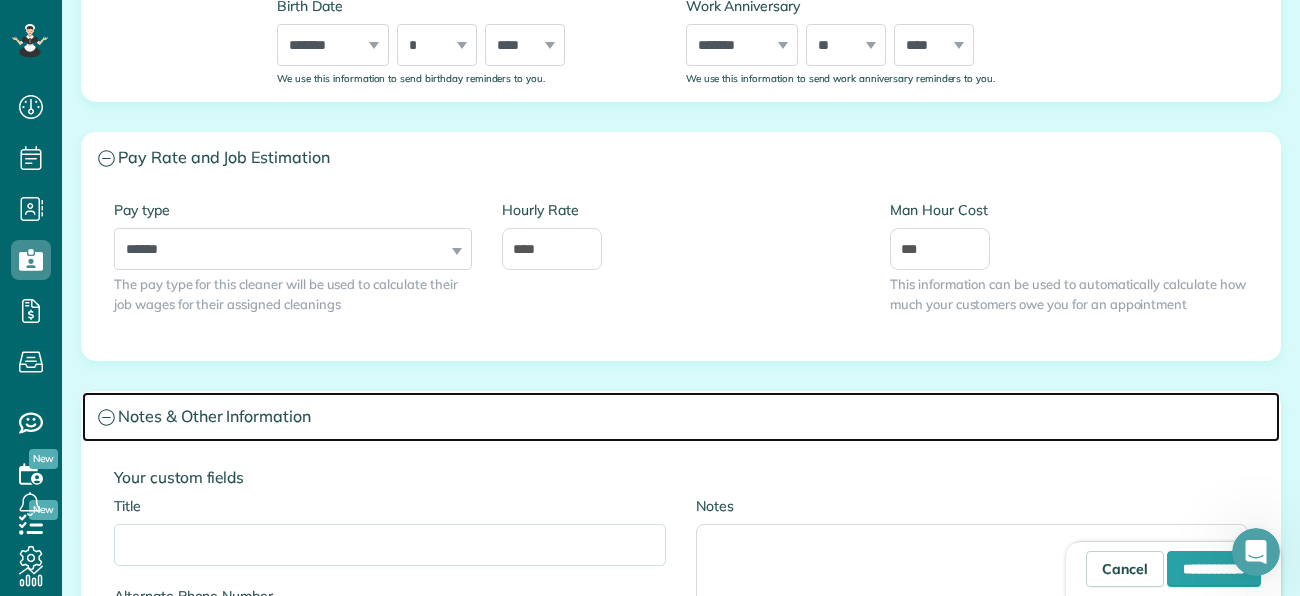 click on "Notes & Other Information" at bounding box center [681, 417] 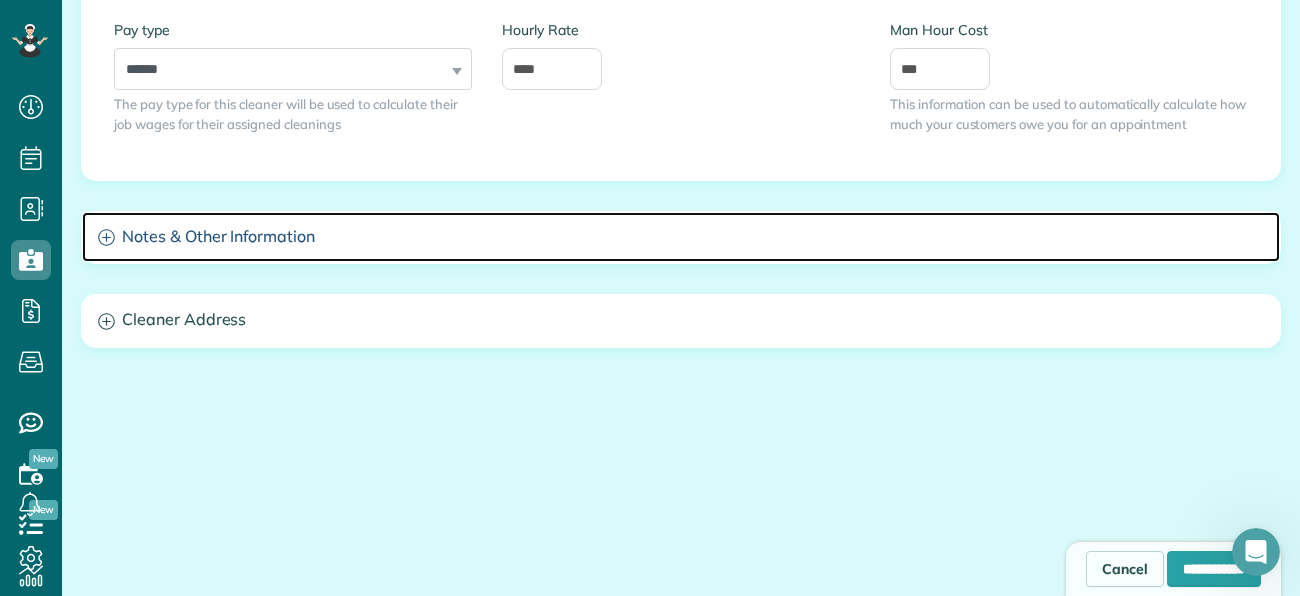 scroll, scrollTop: 1003, scrollLeft: 0, axis: vertical 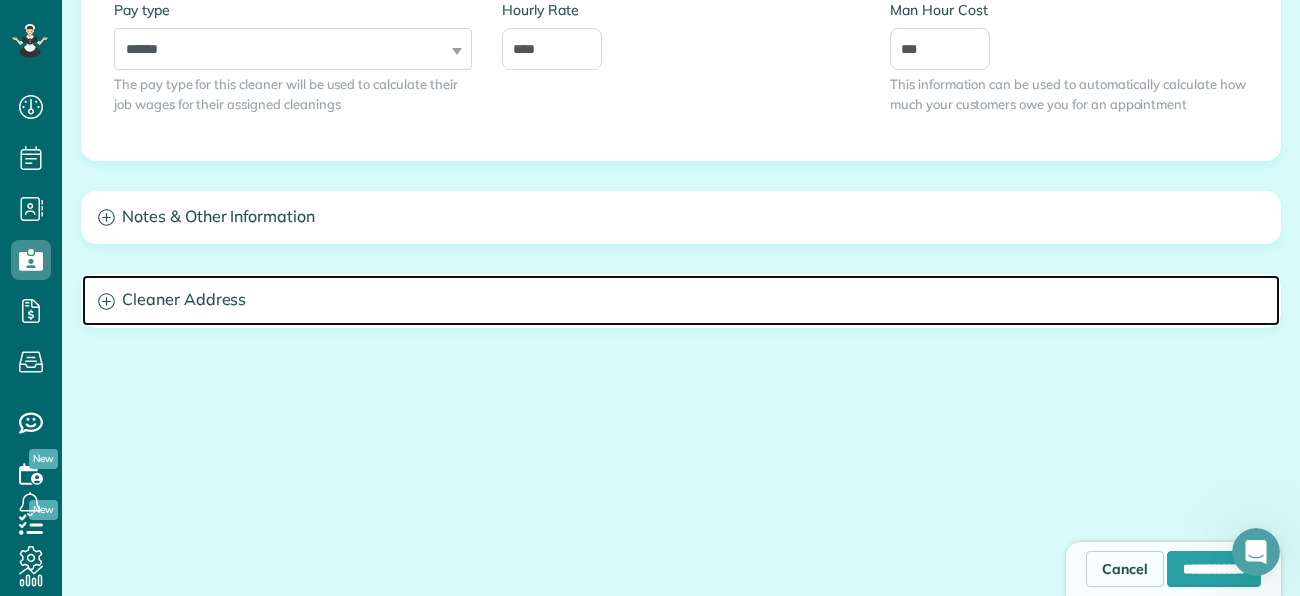 click on "Cleaner Address" at bounding box center (681, 300) 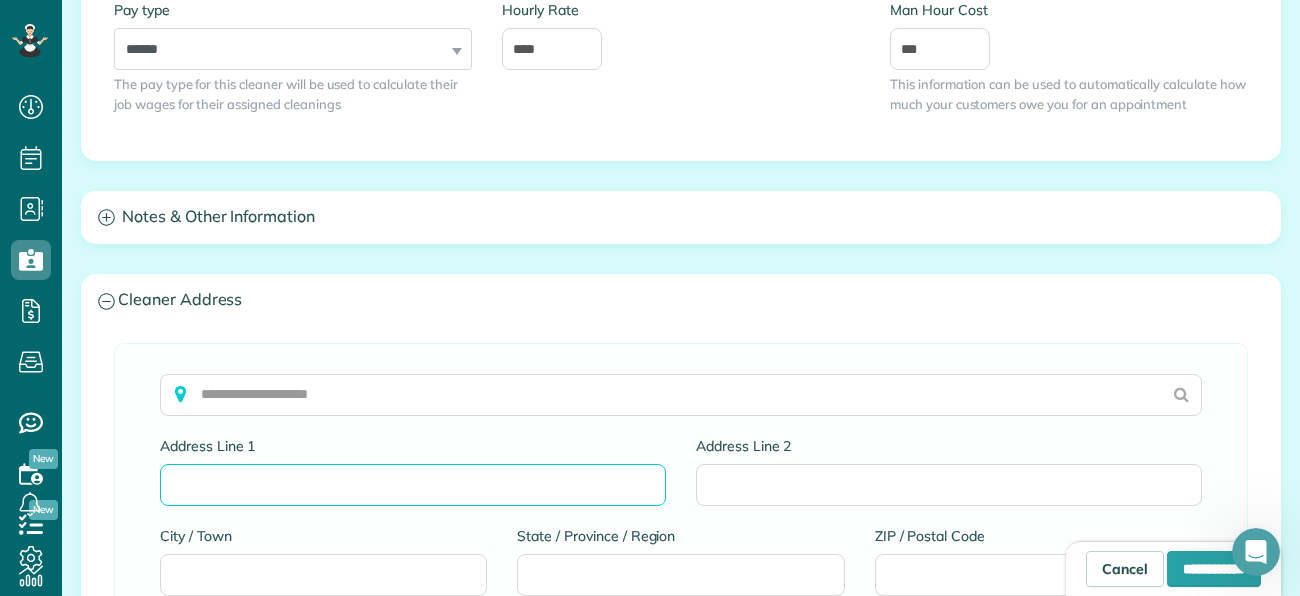 click on "Address Line 1" at bounding box center (413, 485) 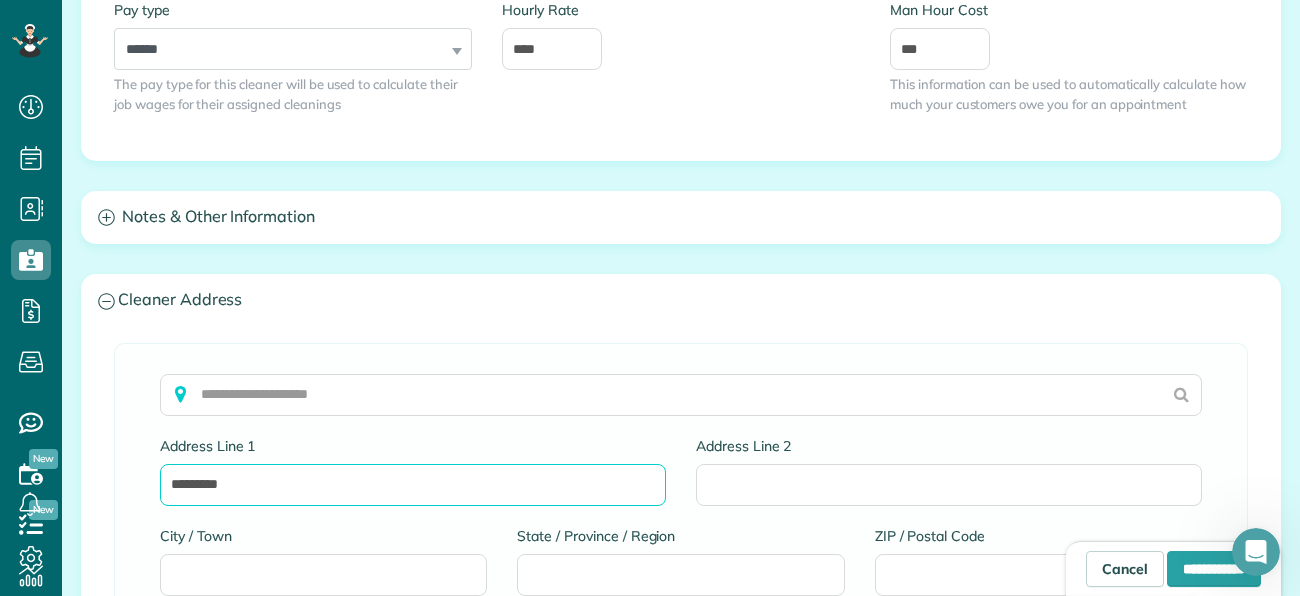 scroll, scrollTop: 1323, scrollLeft: 0, axis: vertical 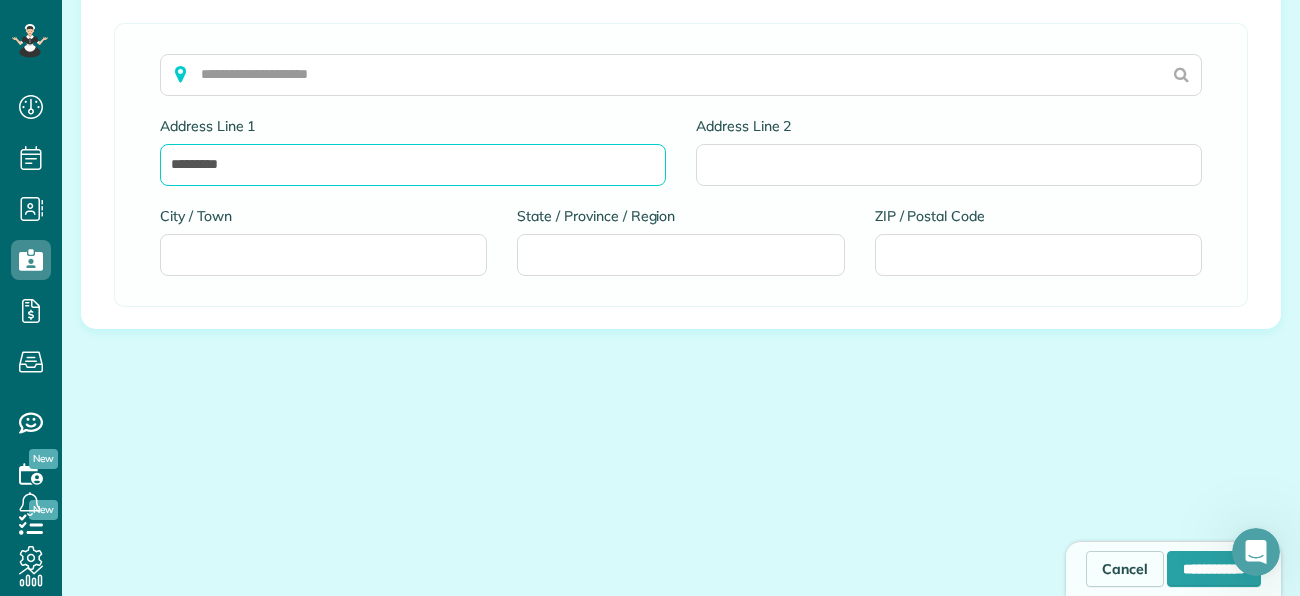 type on "*********" 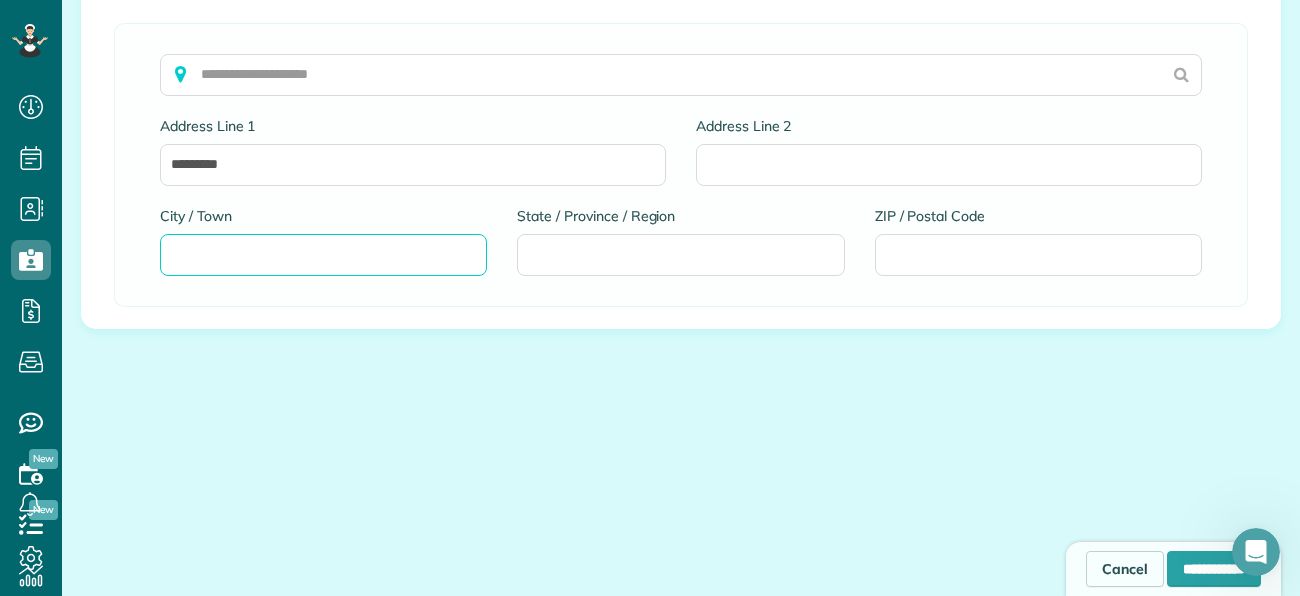 click on "City / Town" at bounding box center (323, 255) 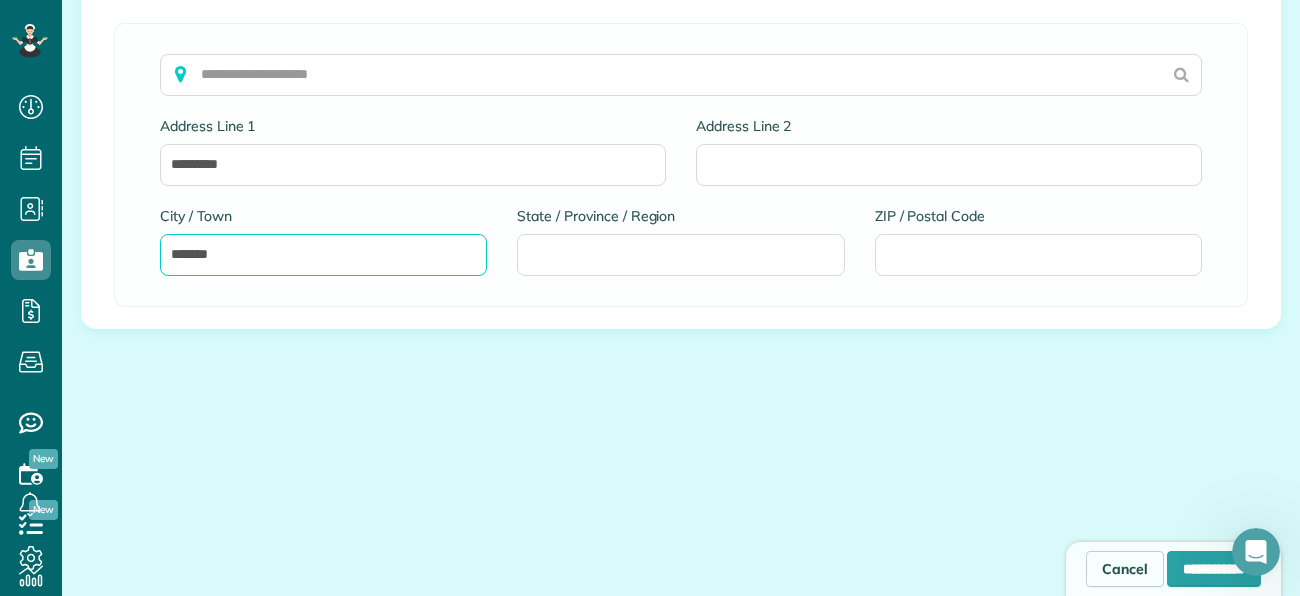type on "*******" 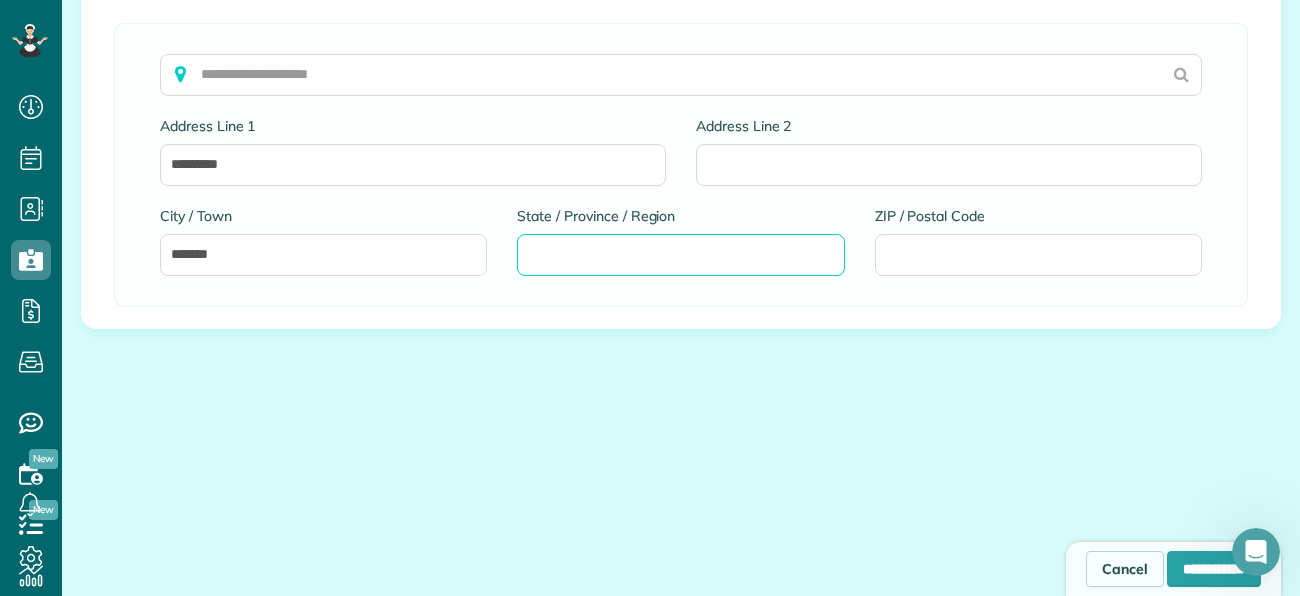 click on "State / Province / Region" at bounding box center [680, 255] 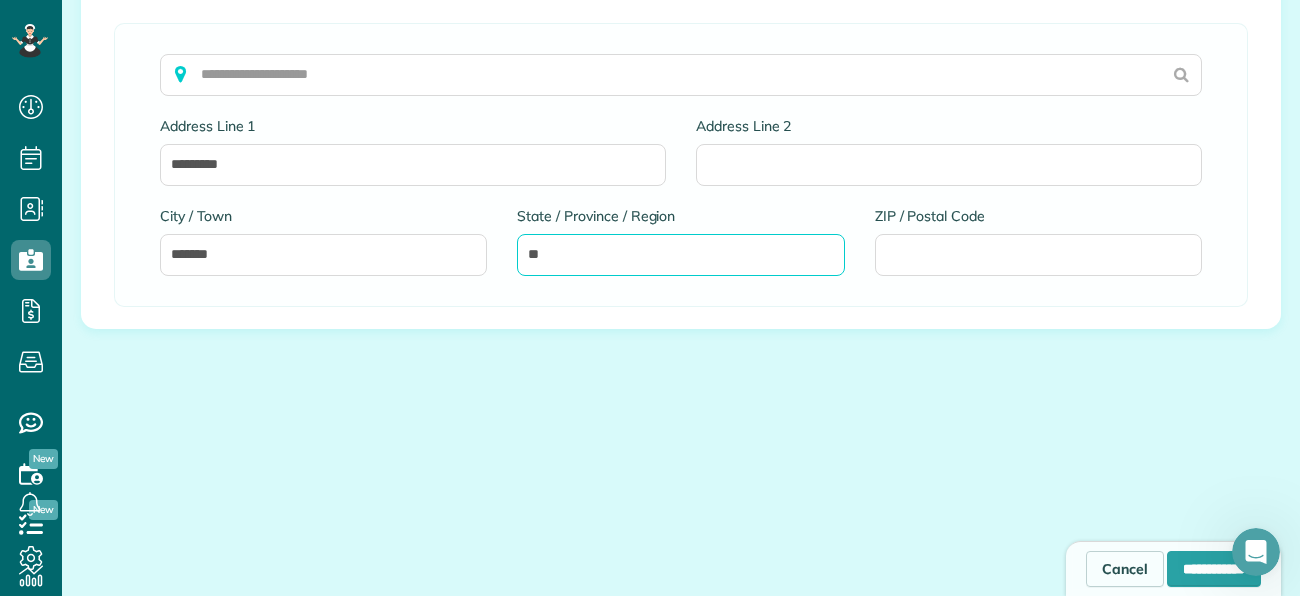 type on "**" 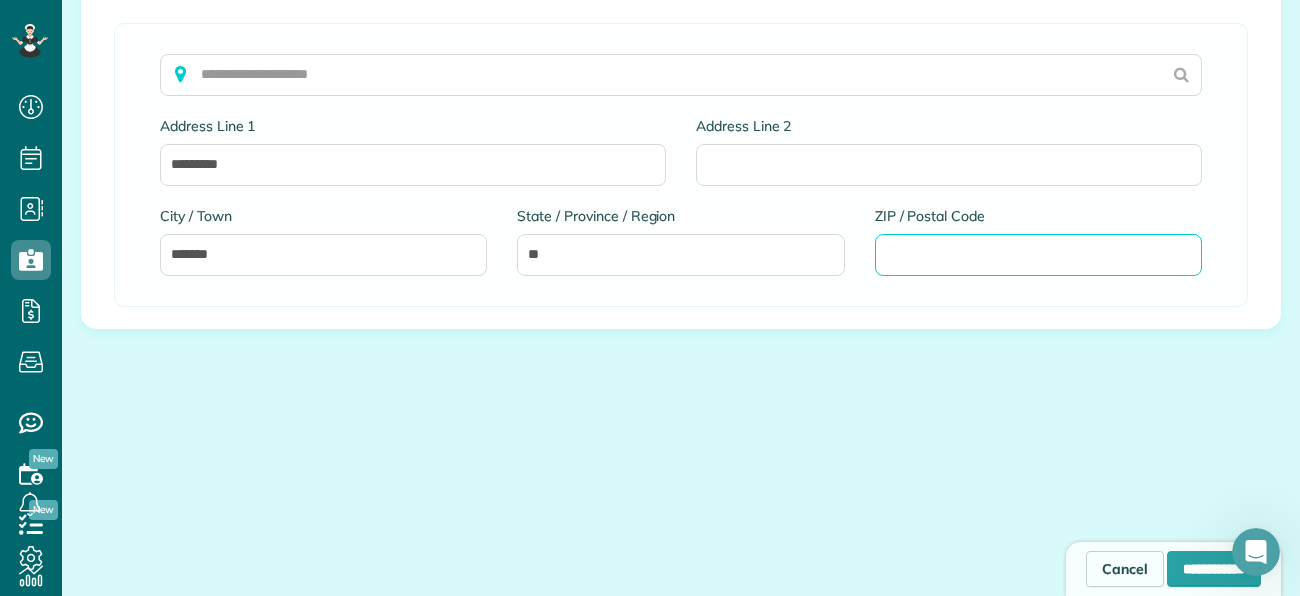 click on "ZIP / Postal Code" at bounding box center [1038, 255] 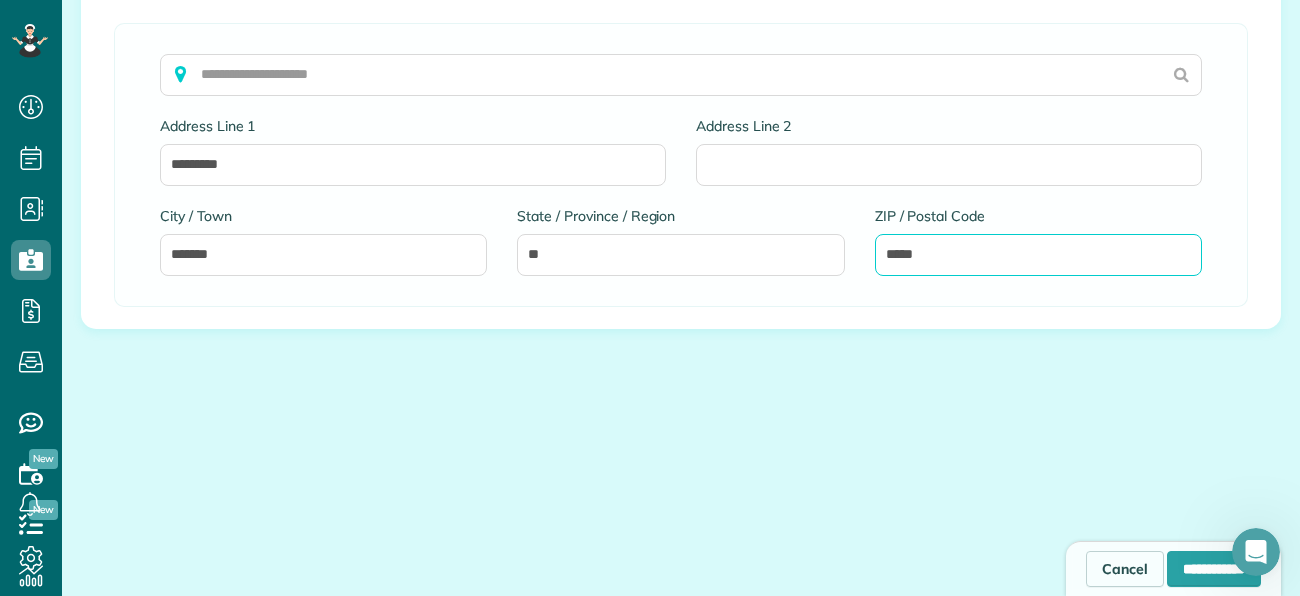 type on "*****" 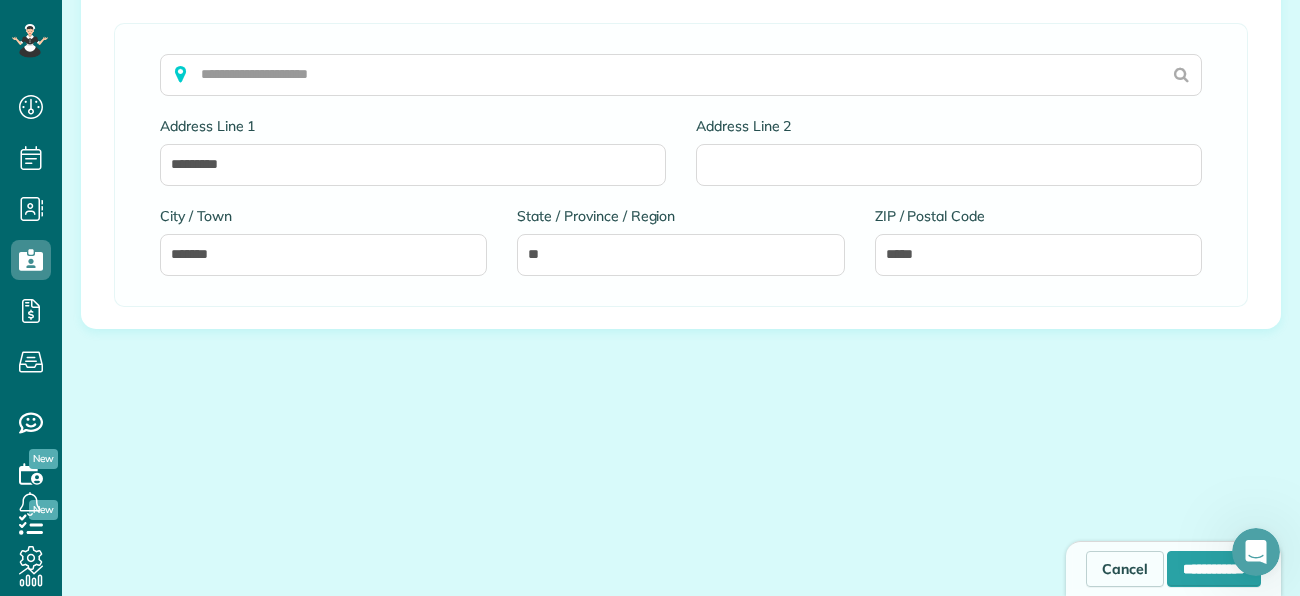 click on "**********" at bounding box center (681, 419) 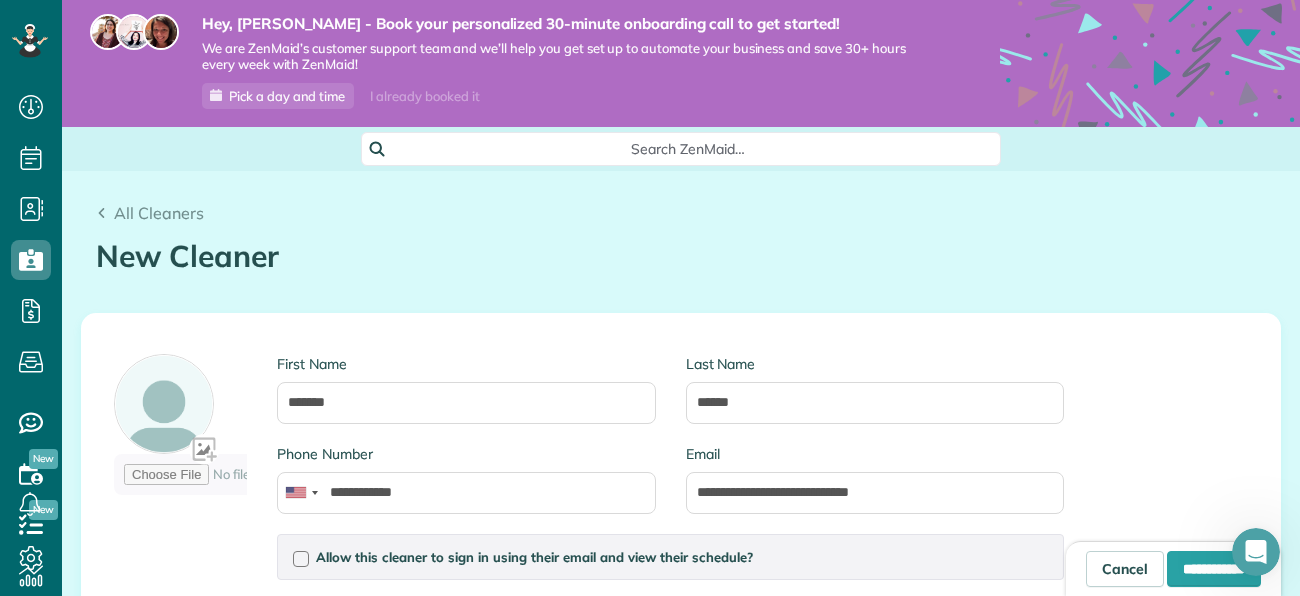 scroll, scrollTop: 0, scrollLeft: 0, axis: both 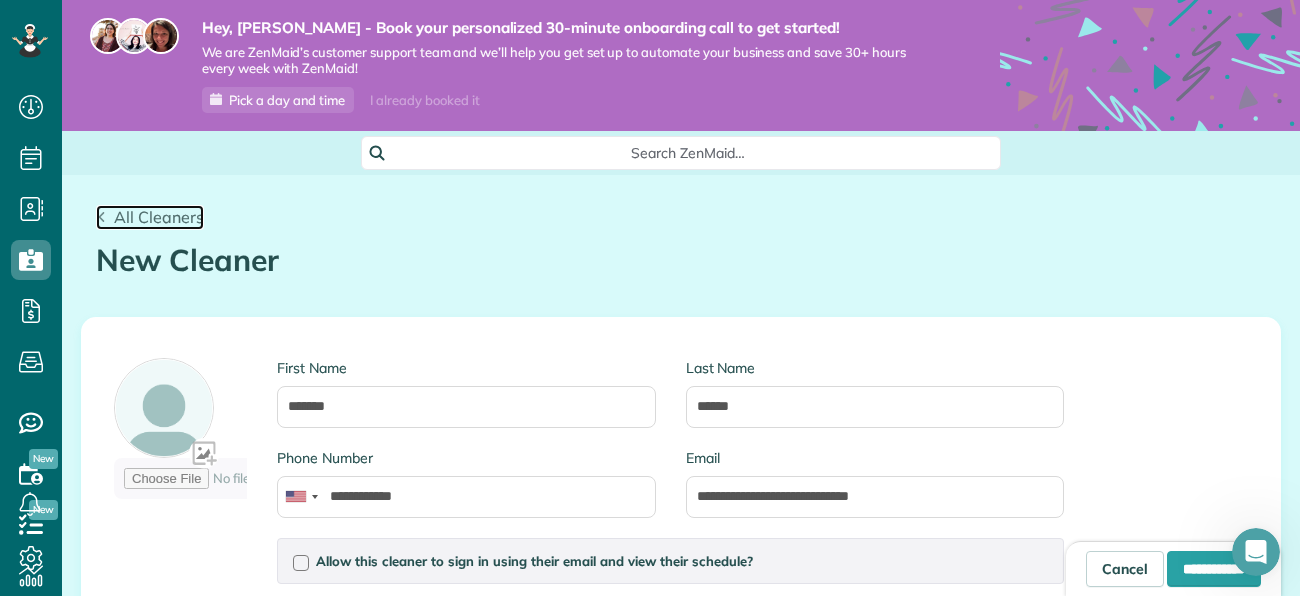 click 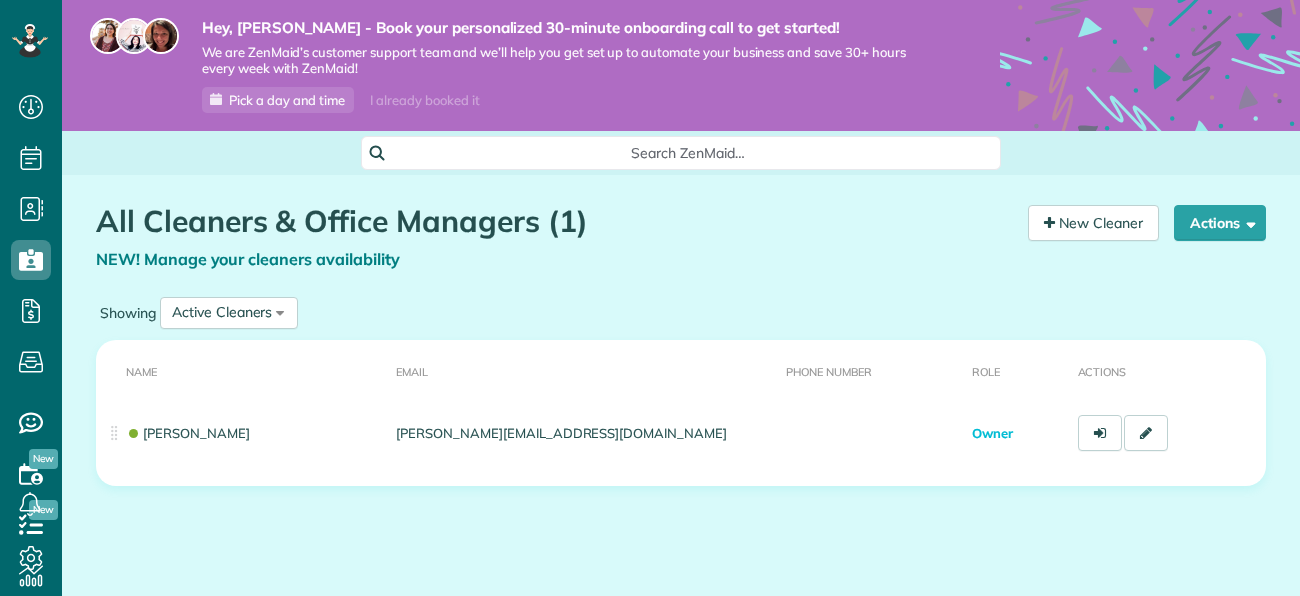 scroll, scrollTop: 0, scrollLeft: 0, axis: both 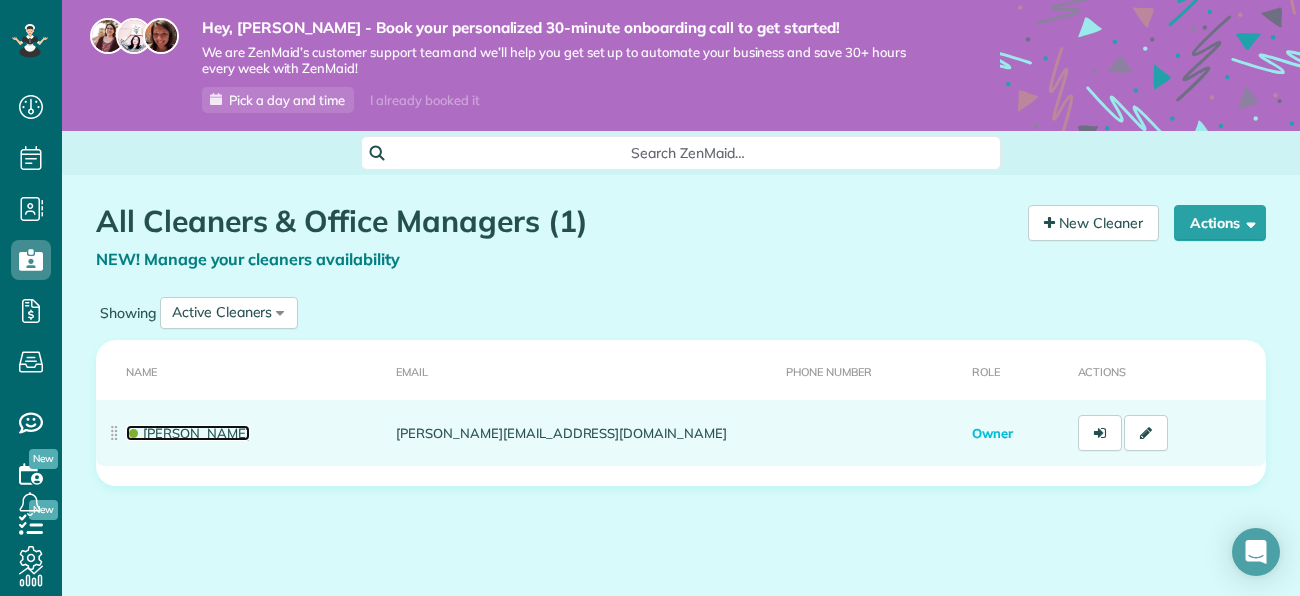 click on "Amberly Holley" at bounding box center (188, 433) 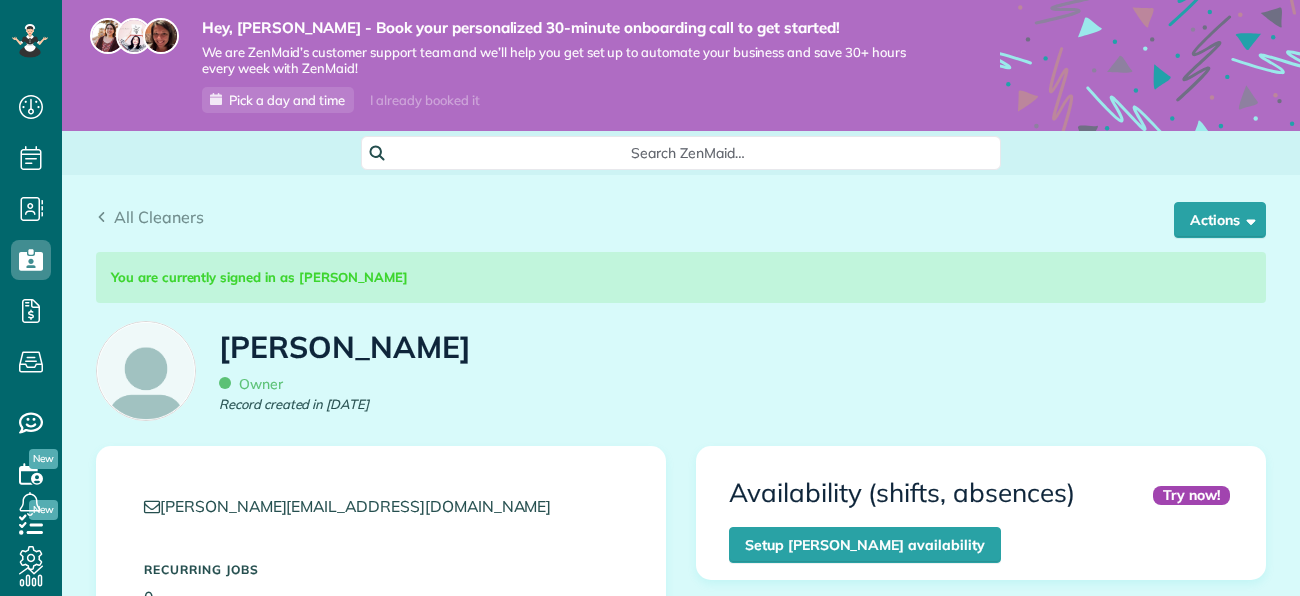 scroll, scrollTop: 0, scrollLeft: 0, axis: both 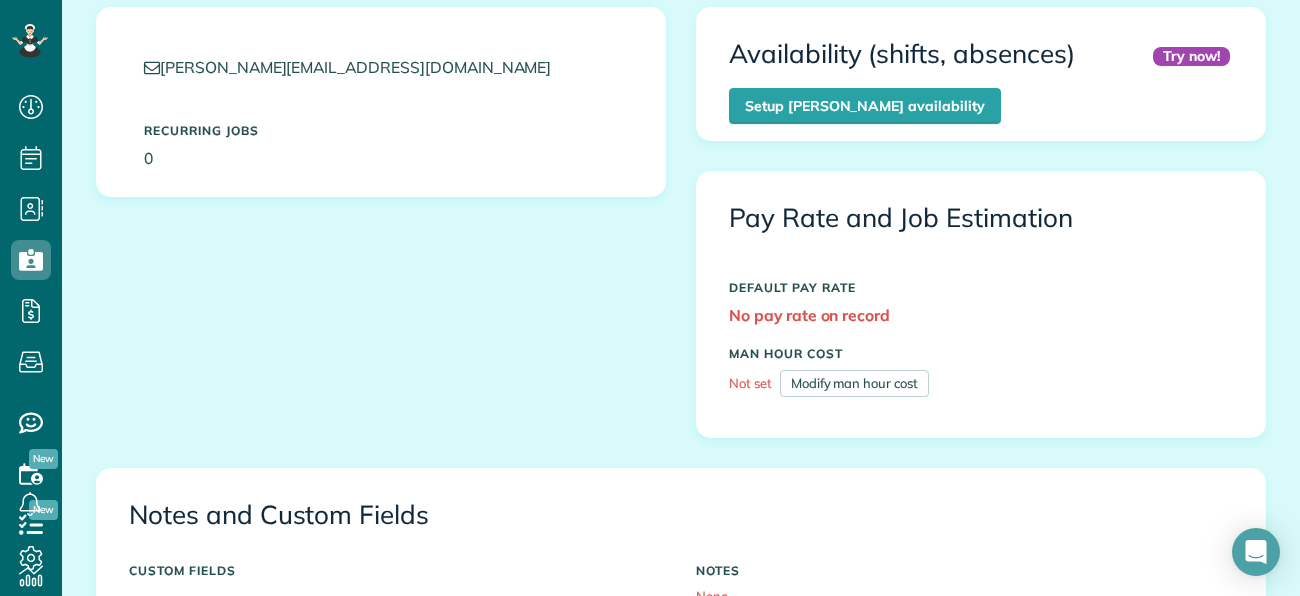 click on "amberly@springtimecleaning.net
Recurring Jobs
0
Try now!
Availability (shifts, absences)
Setup Amberly Holley’s availability
Pay Rate and Job Estimation
DEFAULT PAY RATE
No pay rate on record
MAN HOUR COST
Not set
Modify man hour cost" at bounding box center (681, 237) 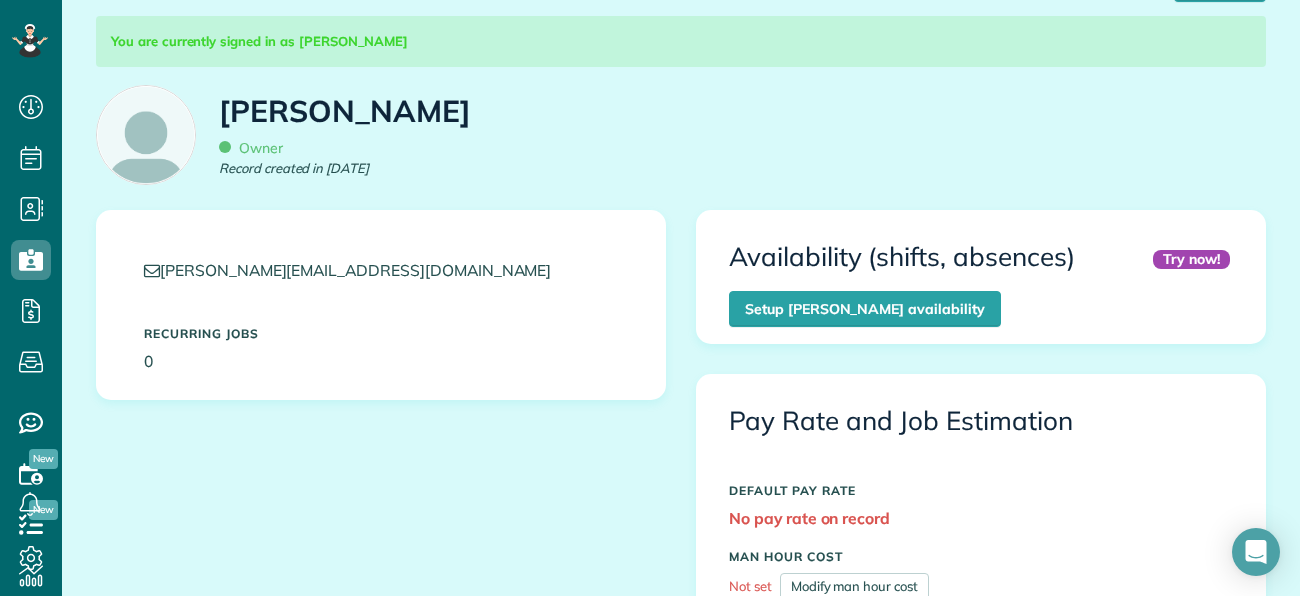scroll, scrollTop: 239, scrollLeft: 0, axis: vertical 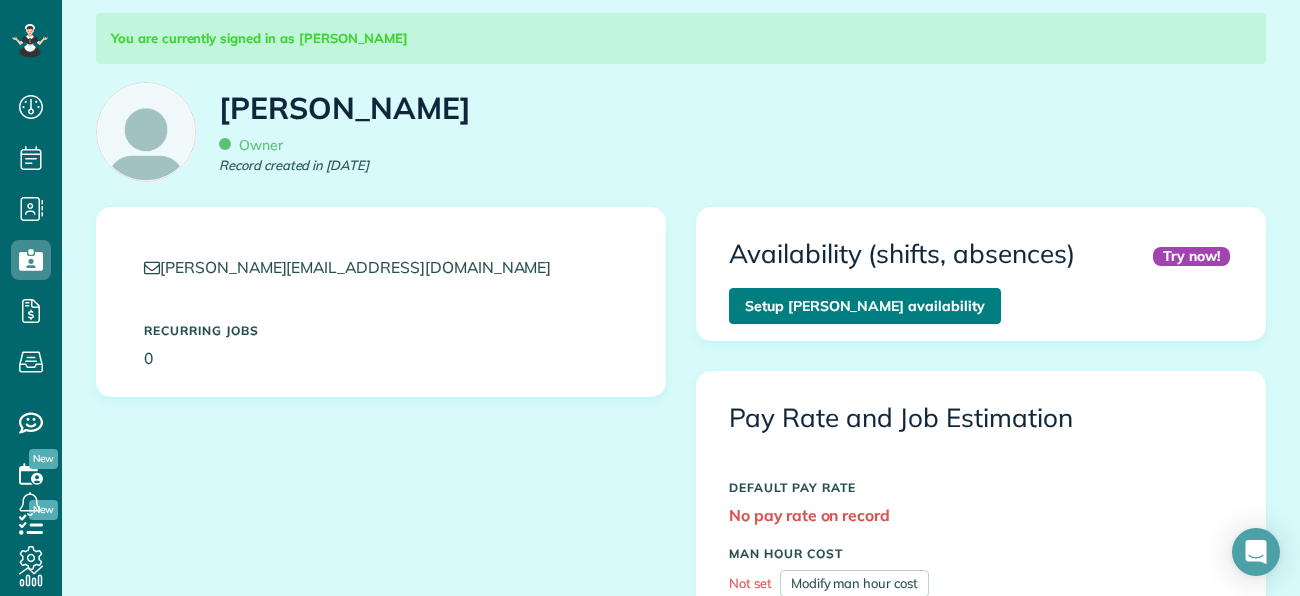 click on "Setup Amberly Holley’s availability" at bounding box center [865, 306] 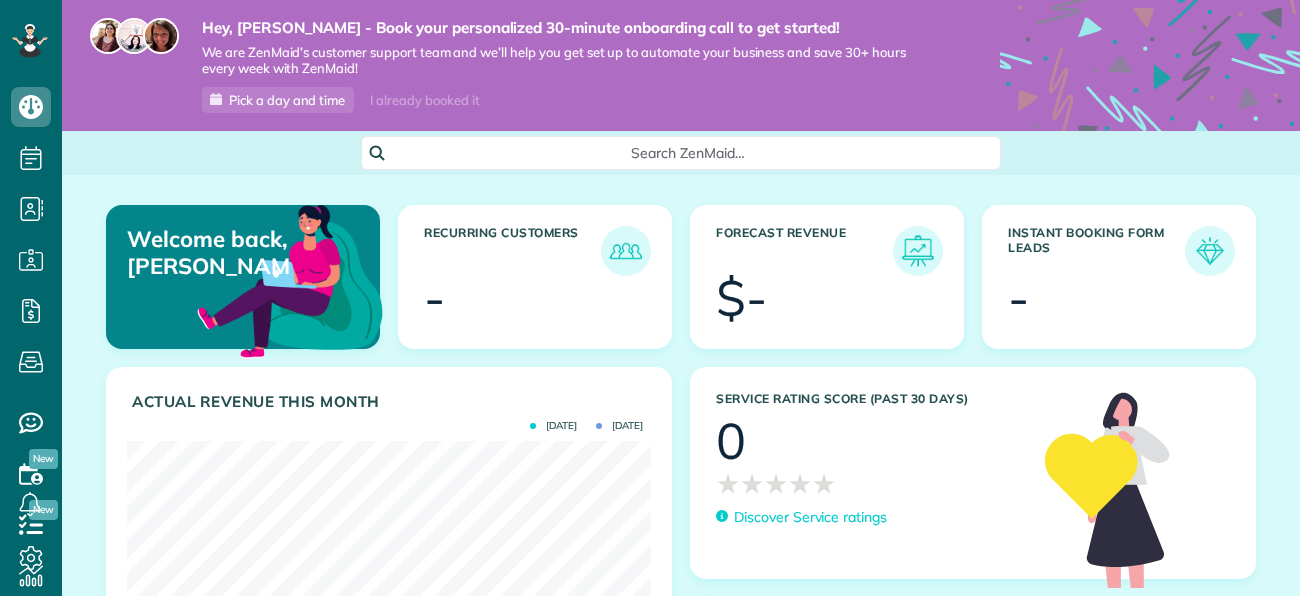 scroll, scrollTop: 0, scrollLeft: 0, axis: both 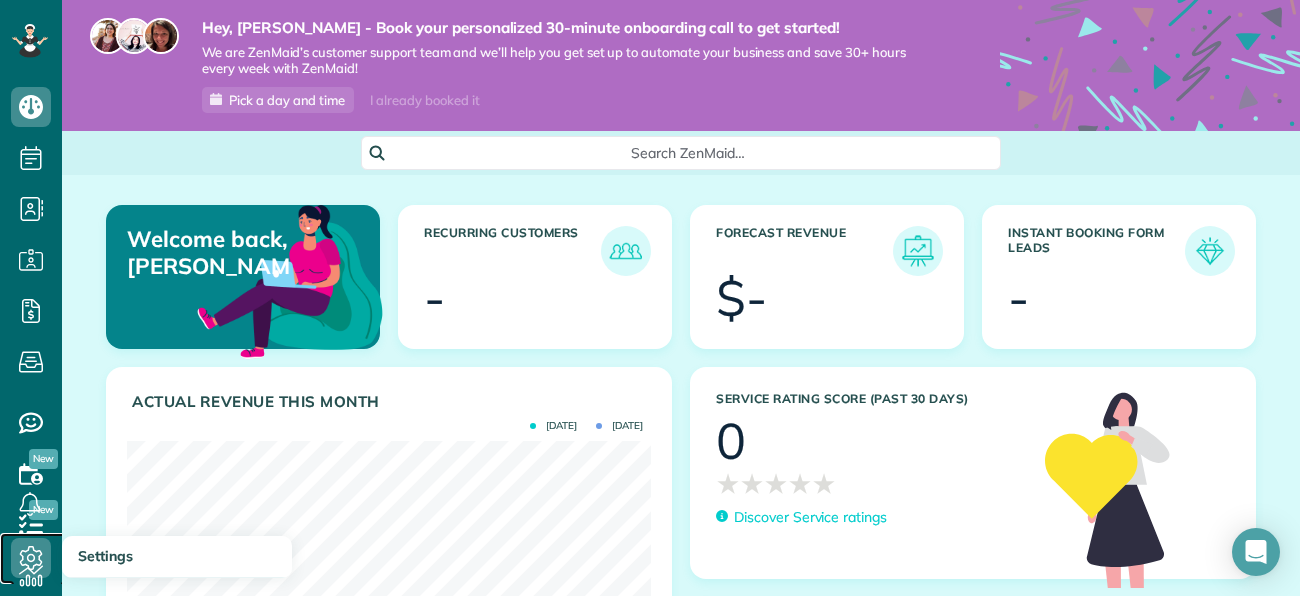 click 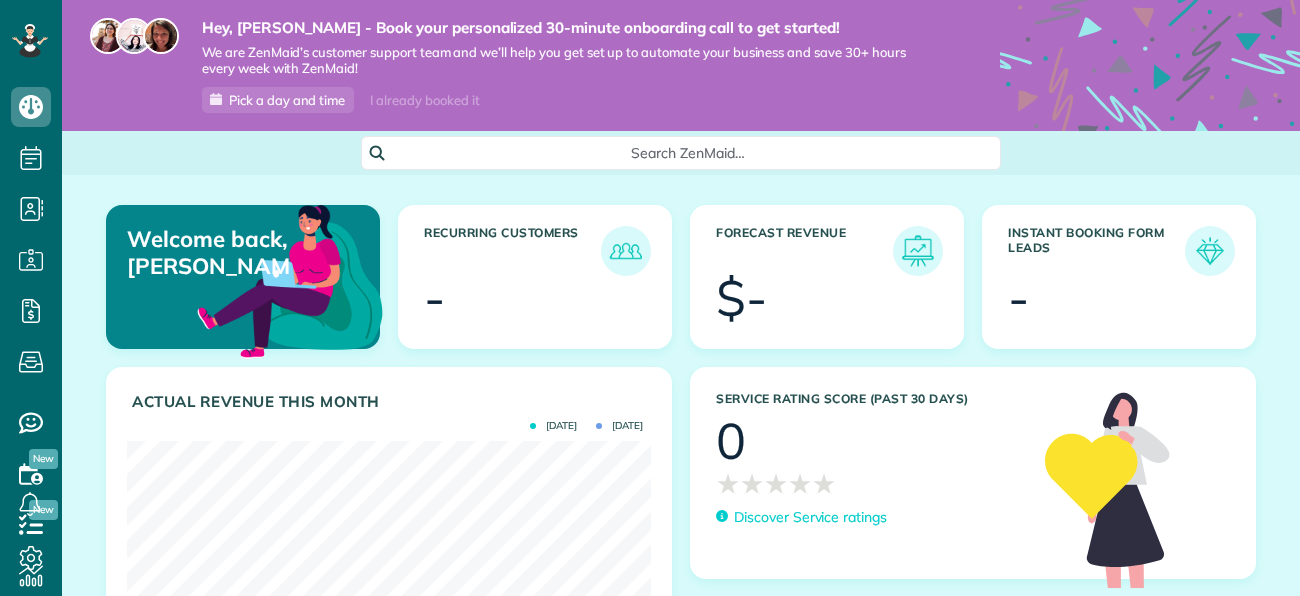 scroll, scrollTop: 0, scrollLeft: 0, axis: both 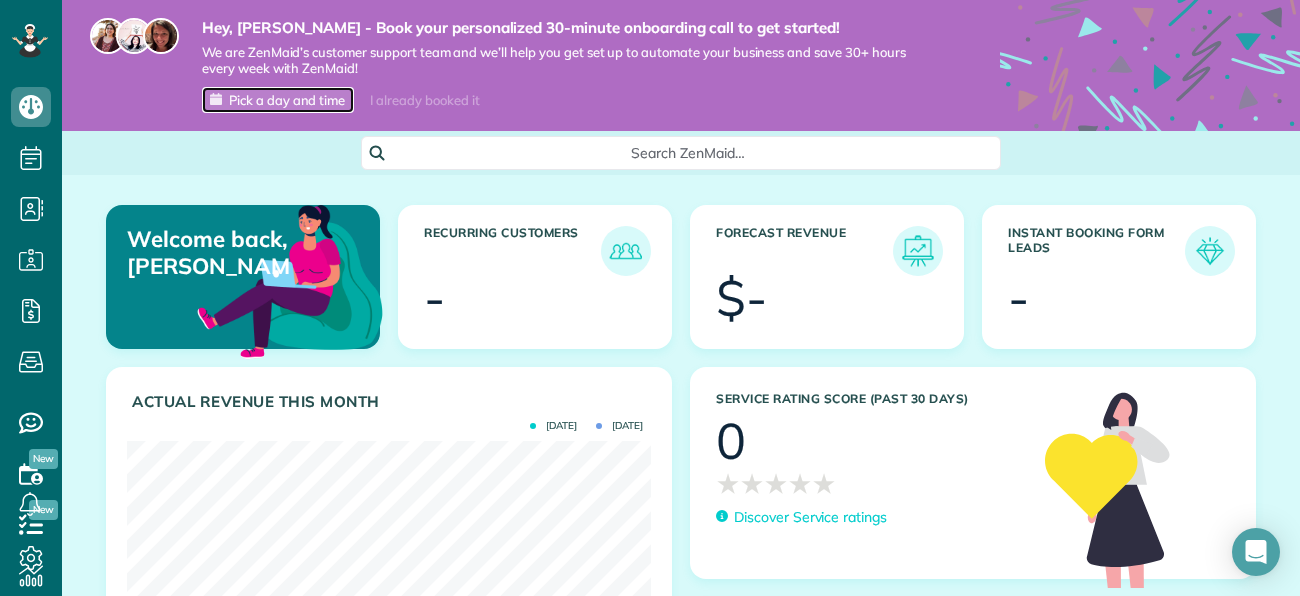 click on "Pick a day and time" at bounding box center (287, 100) 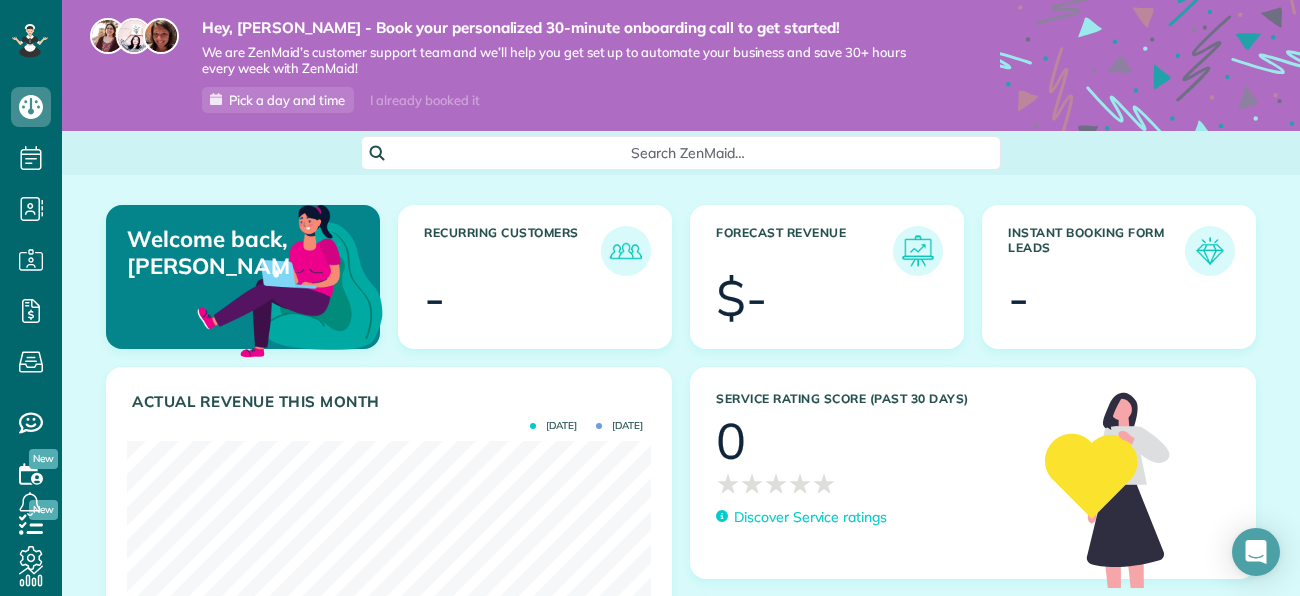 click on "Hey, [PERSON_NAME] - Book your personalized 30-minute onboarding call to get started!
We are ZenMaid’s customer support team and we’ll help you get set up to automate your business and save 30+ hours every week with ZenMaid!
Pick a day and time
I already booked it" at bounding box center [681, 65] 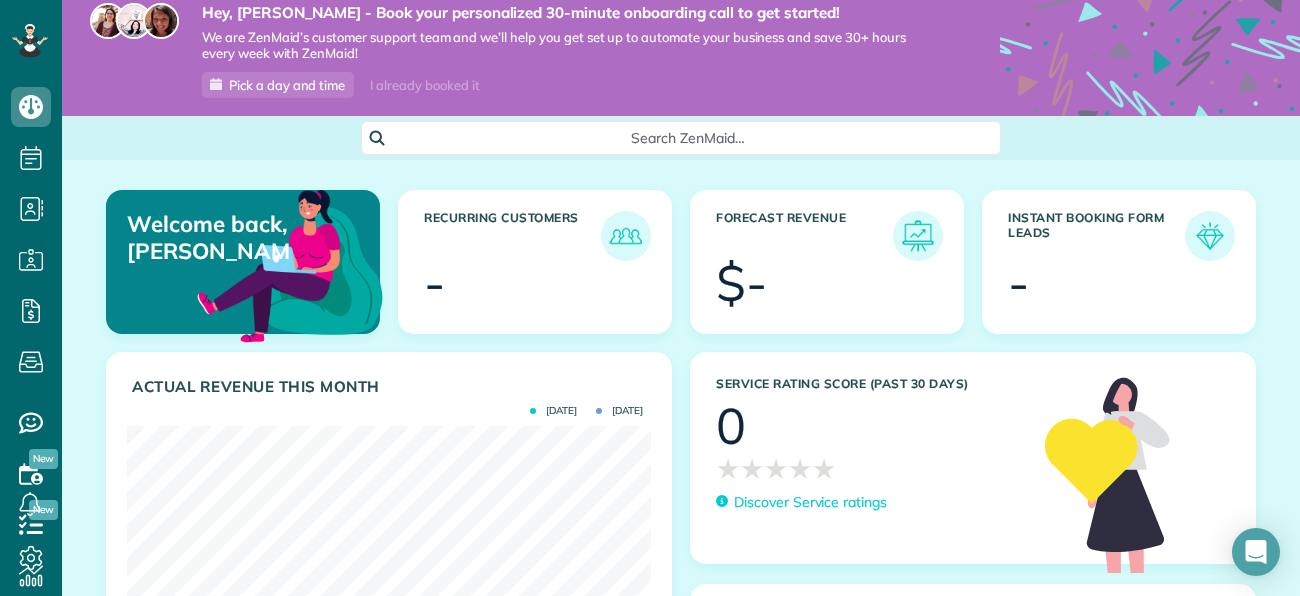 scroll, scrollTop: 0, scrollLeft: 0, axis: both 